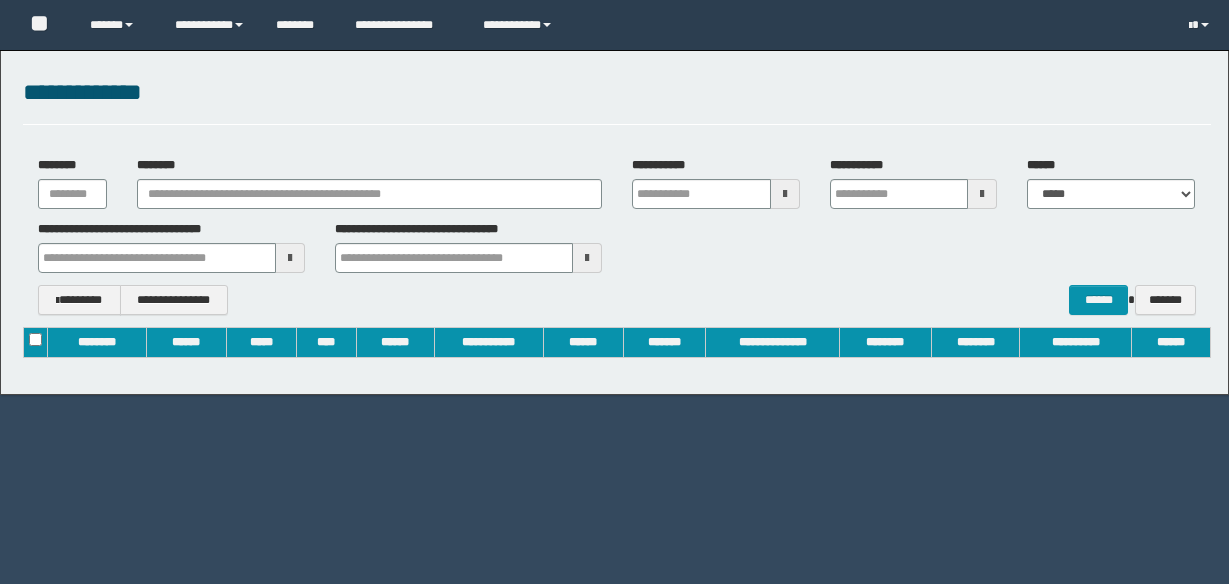 scroll, scrollTop: 0, scrollLeft: 0, axis: both 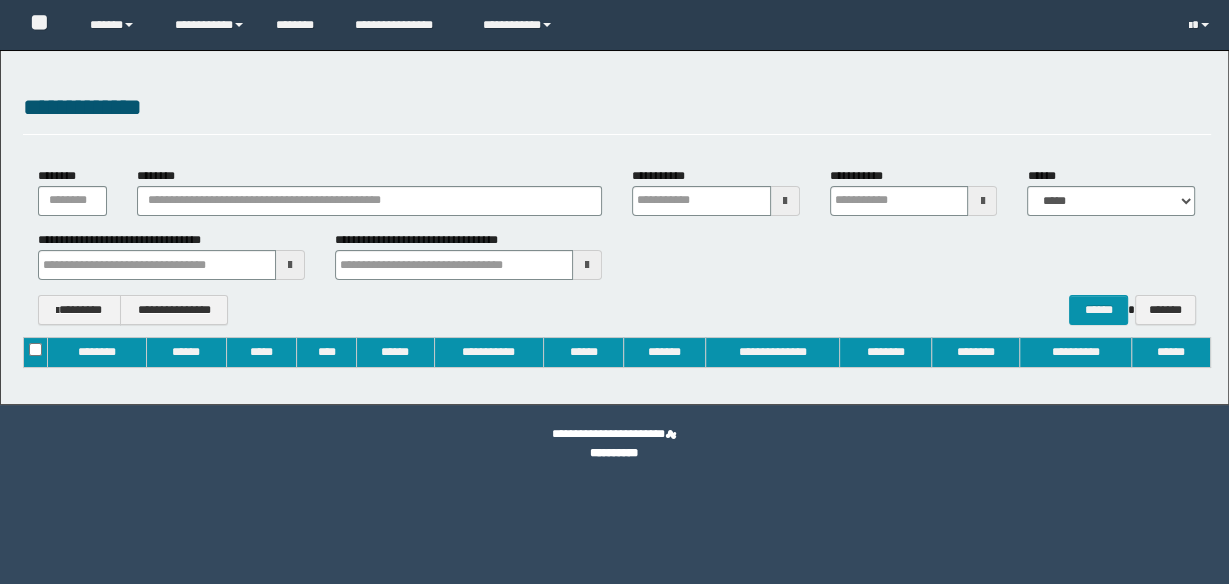type on "**********" 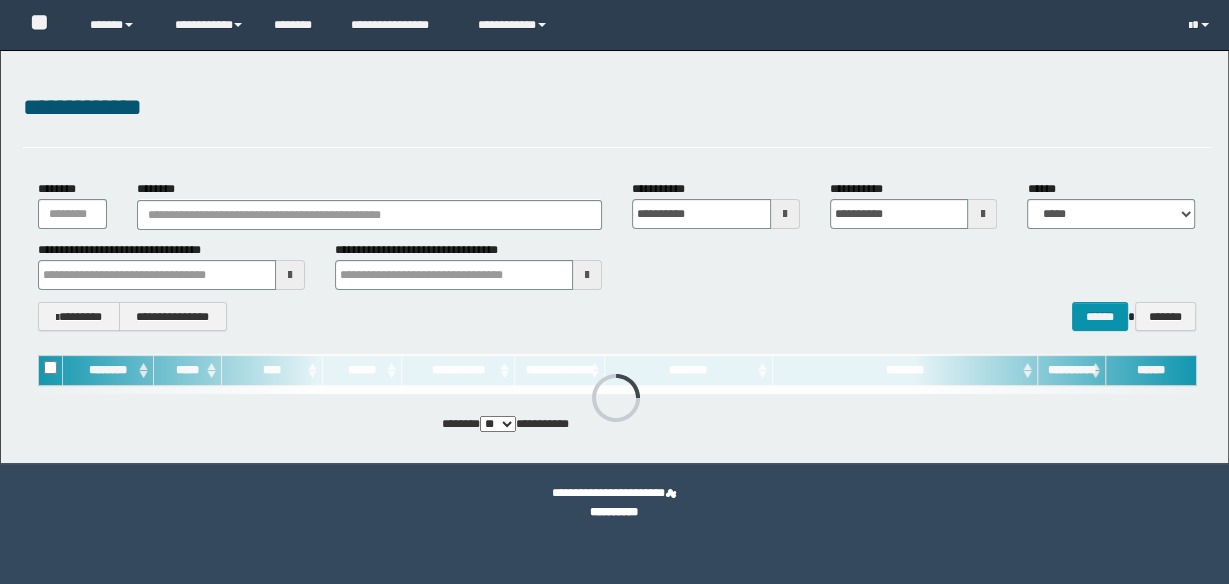 type 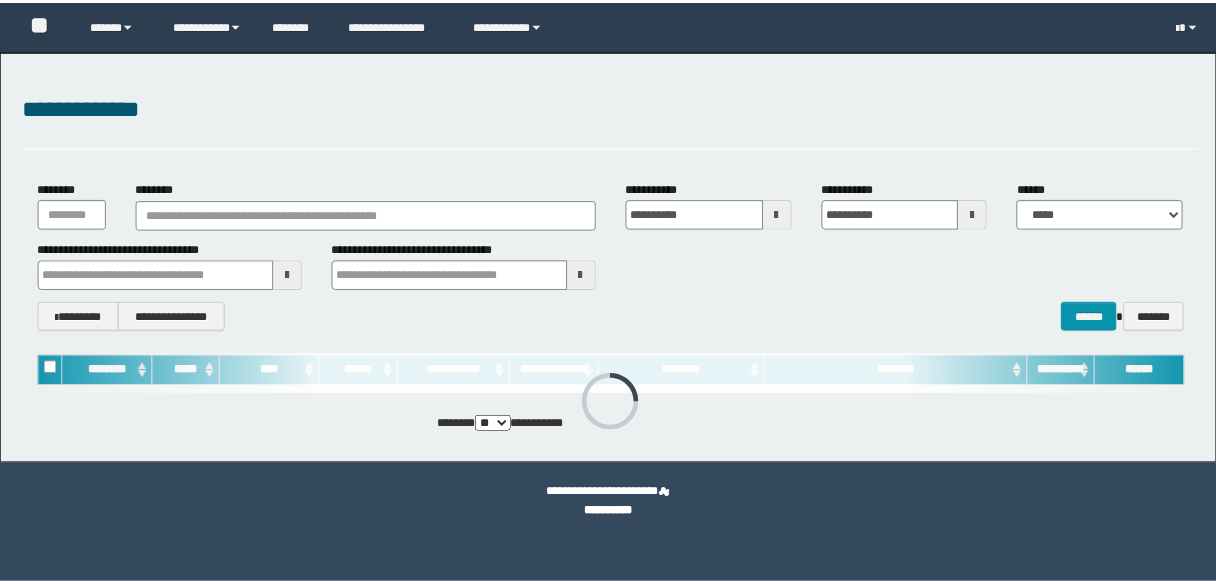 scroll, scrollTop: 0, scrollLeft: 0, axis: both 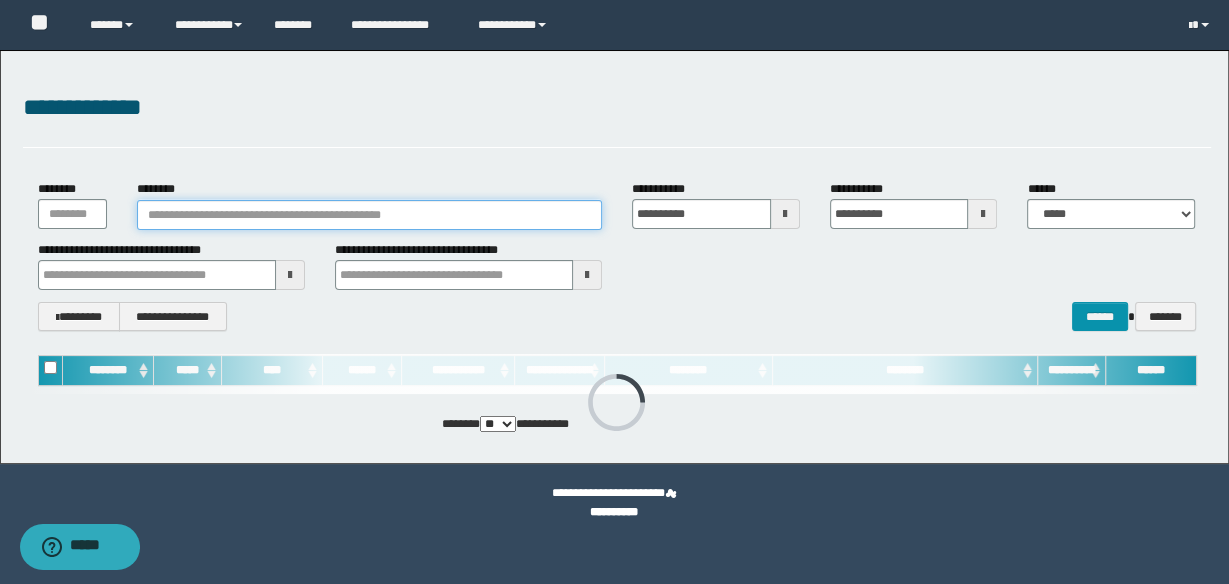 click on "********" at bounding box center [369, 215] 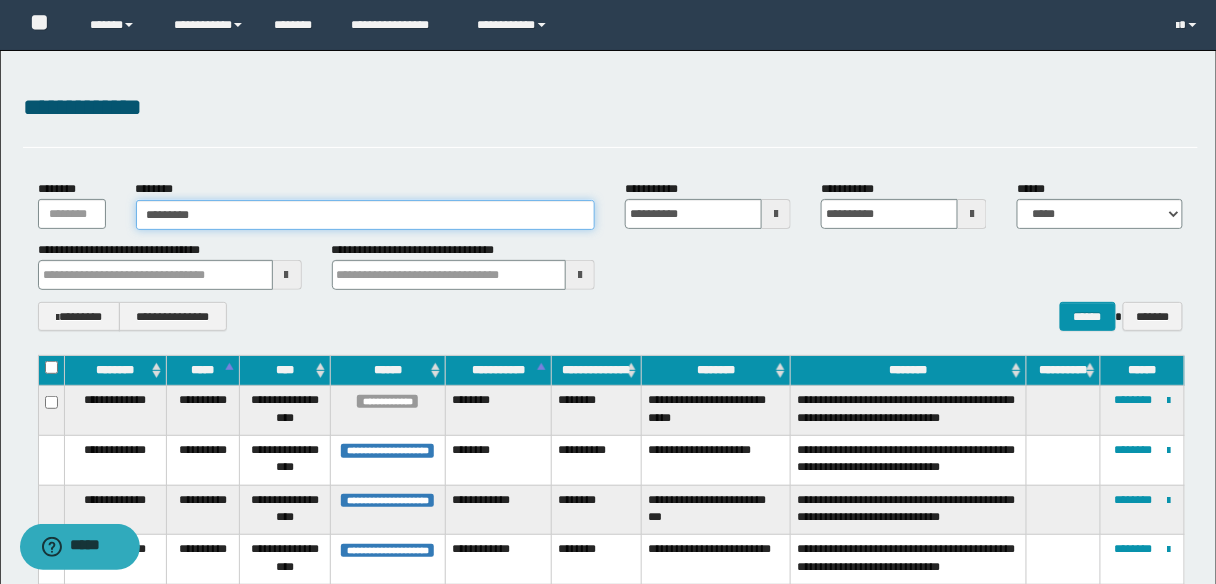 type on "**********" 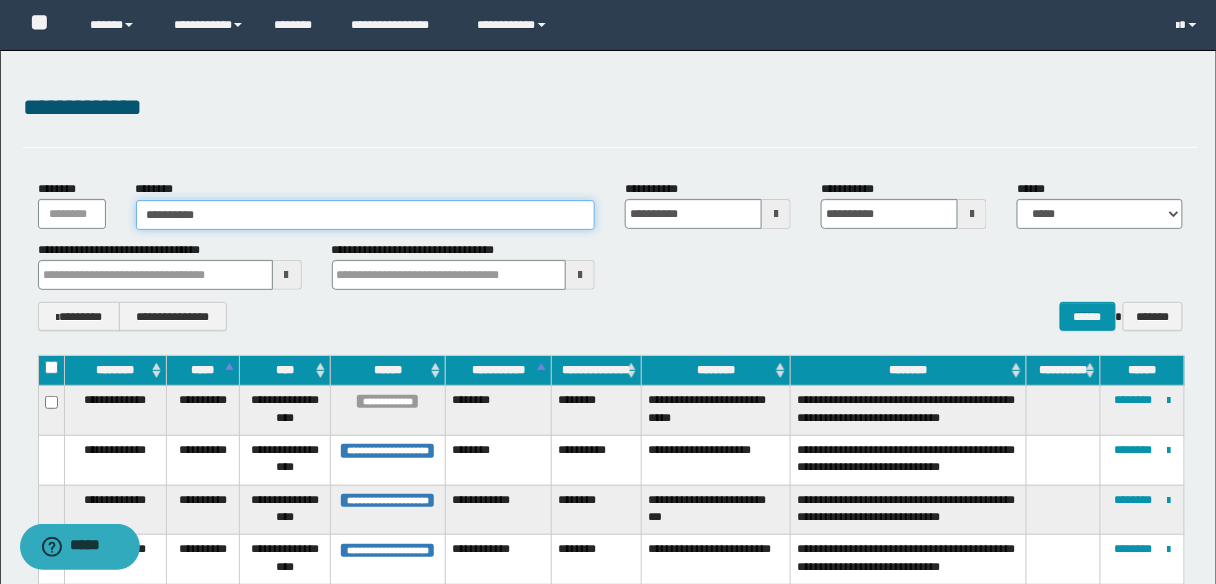 type on "**********" 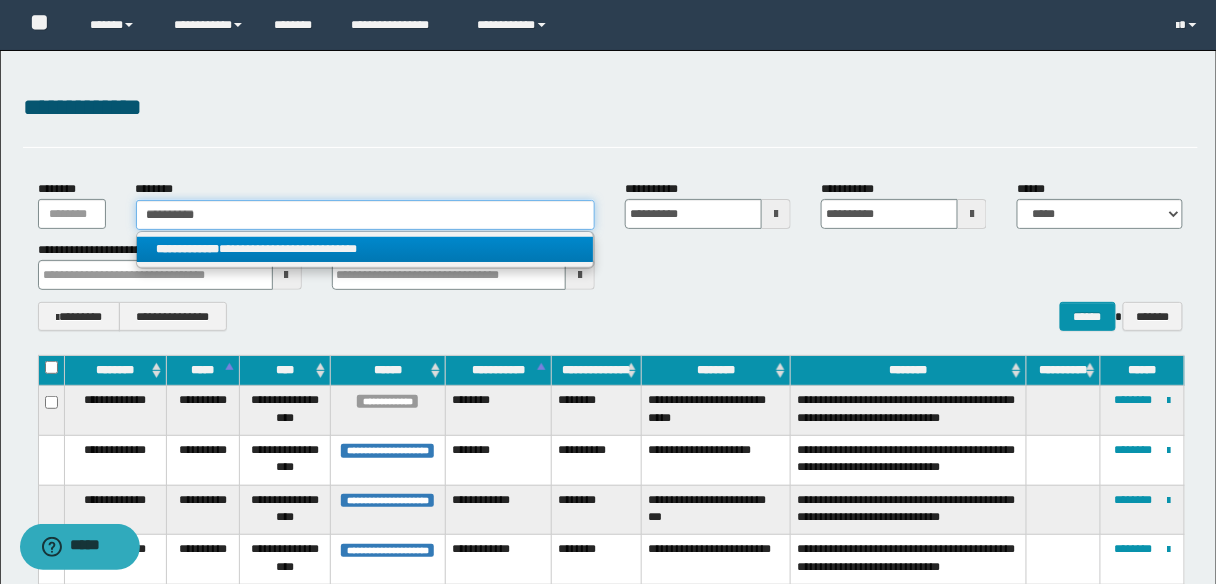 type on "**********" 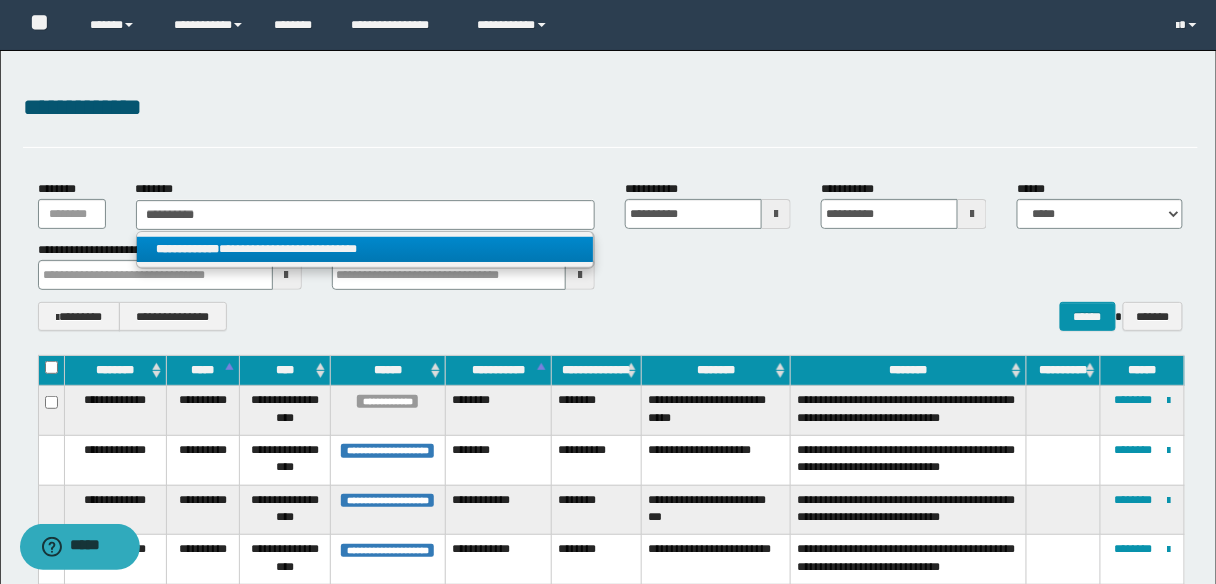 click on "**********" at bounding box center [365, 249] 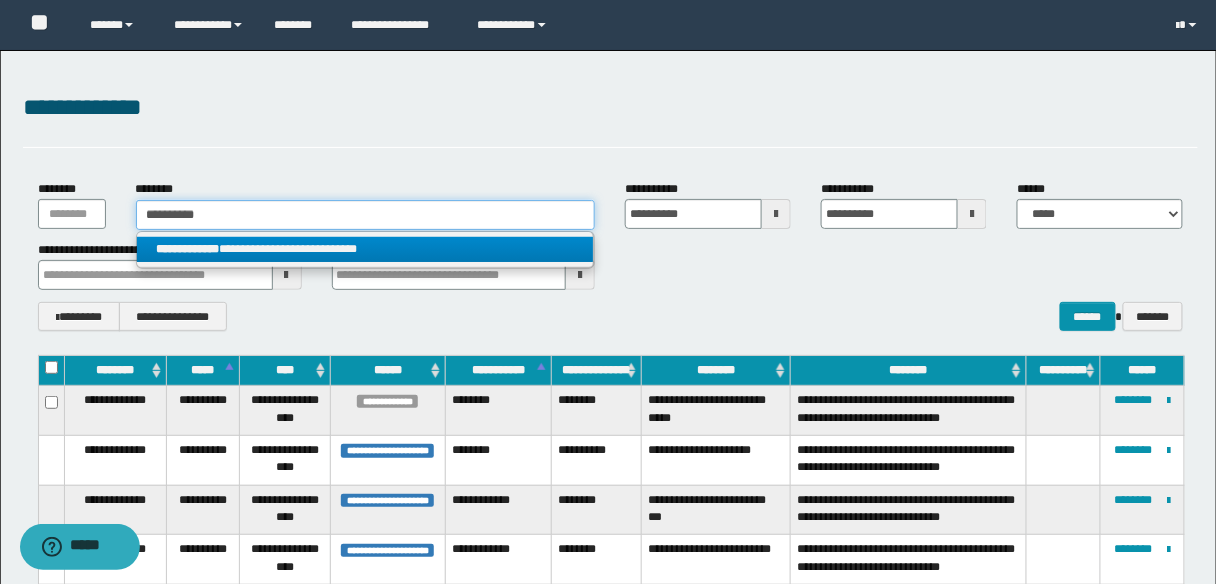 type 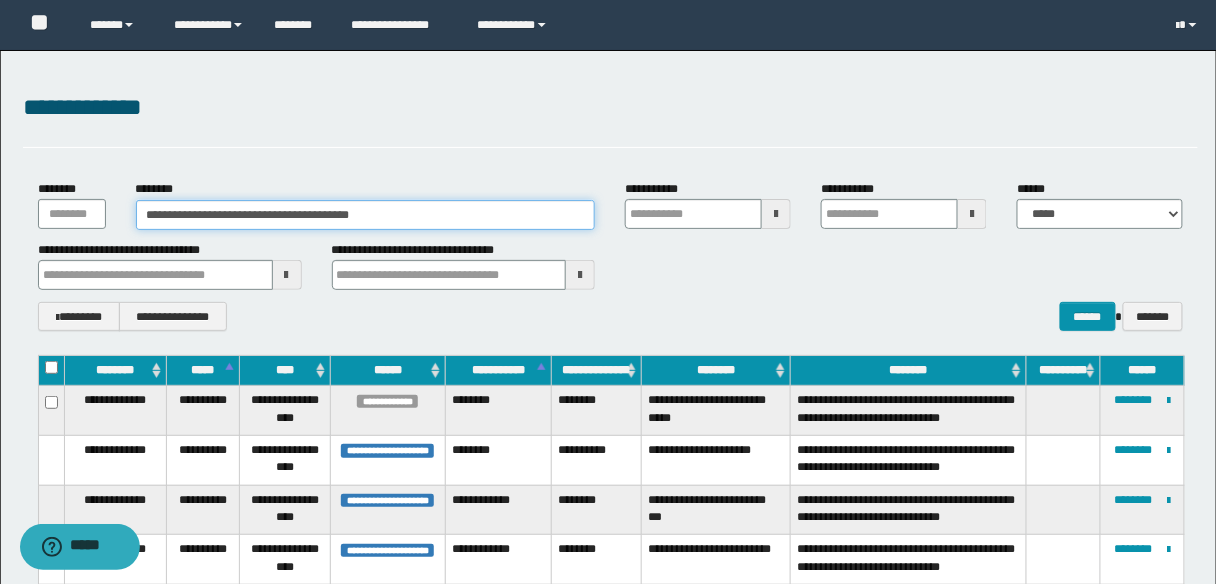 type 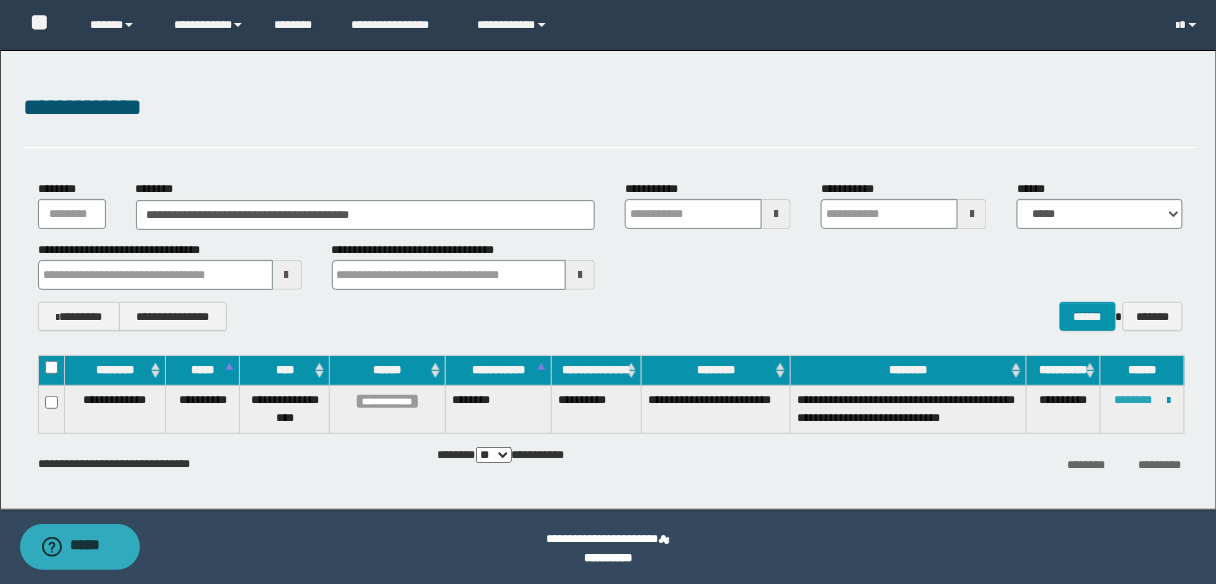 click on "********" at bounding box center [1133, 400] 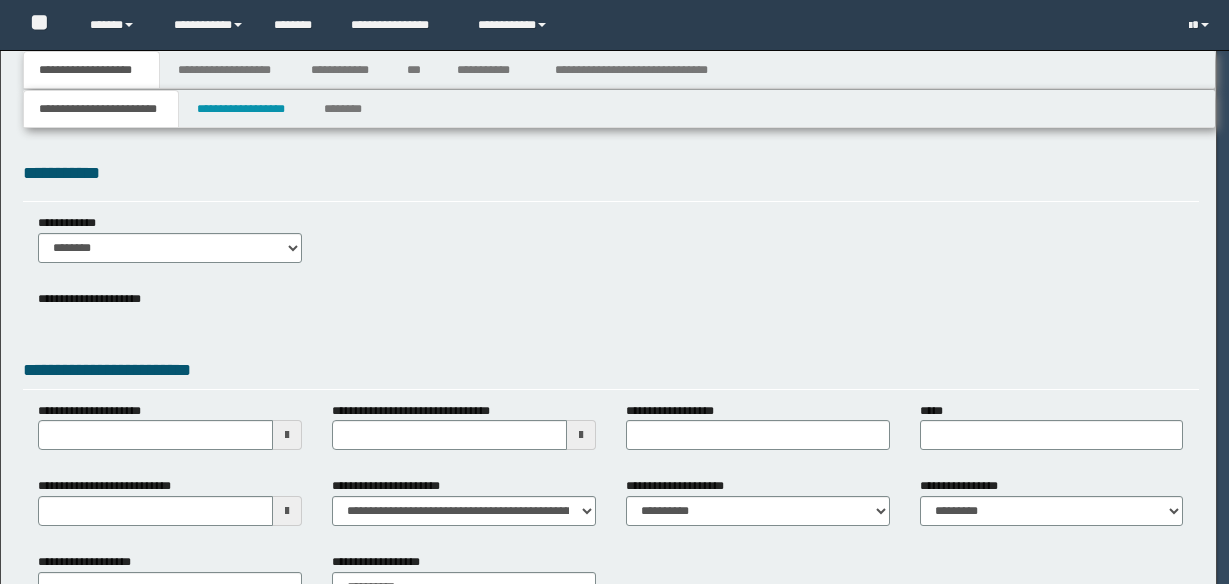 scroll, scrollTop: 0, scrollLeft: 0, axis: both 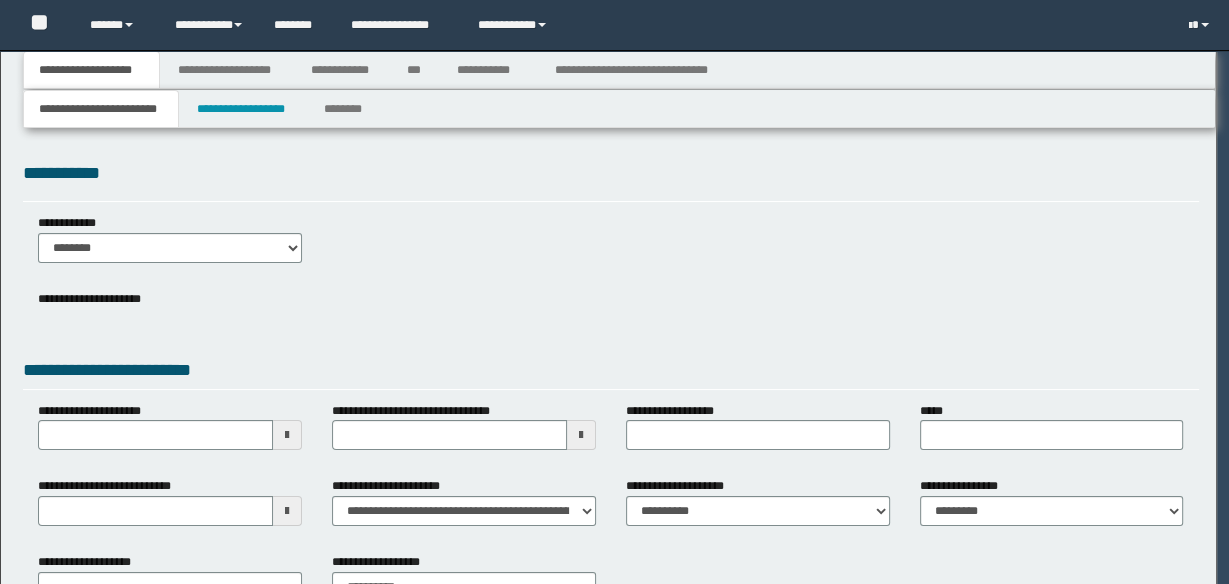 type on "**********" 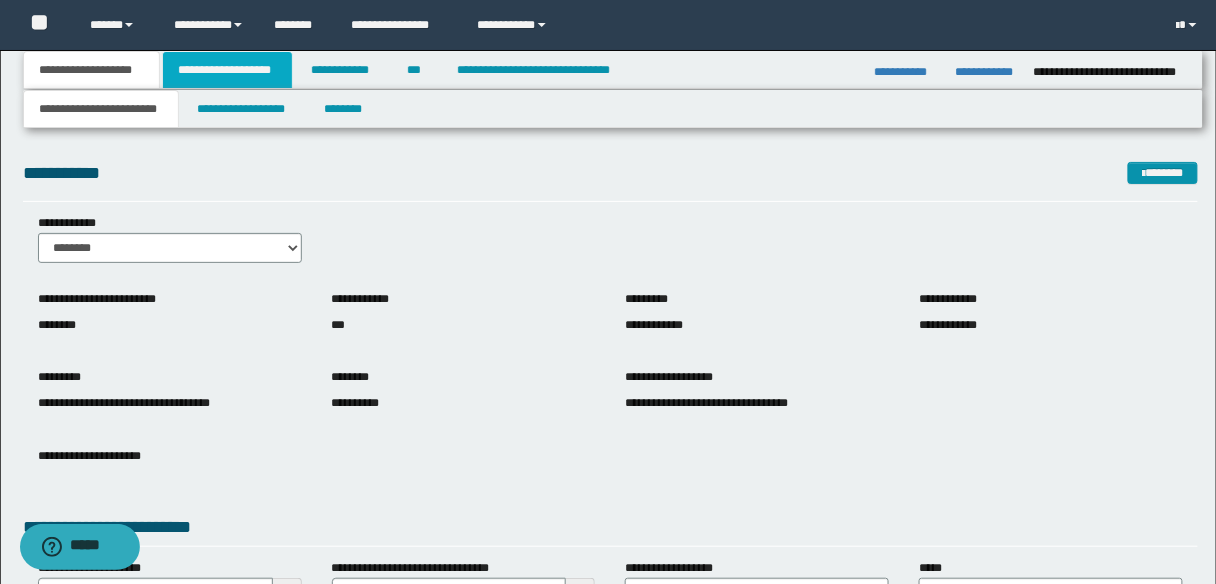 click on "**********" at bounding box center (227, 70) 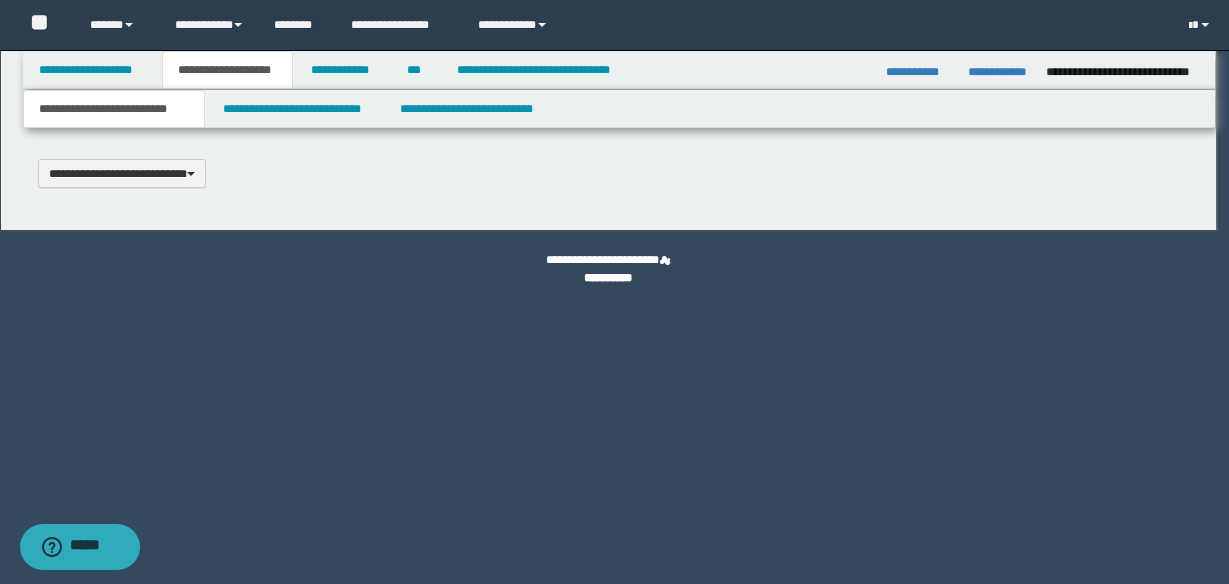 type 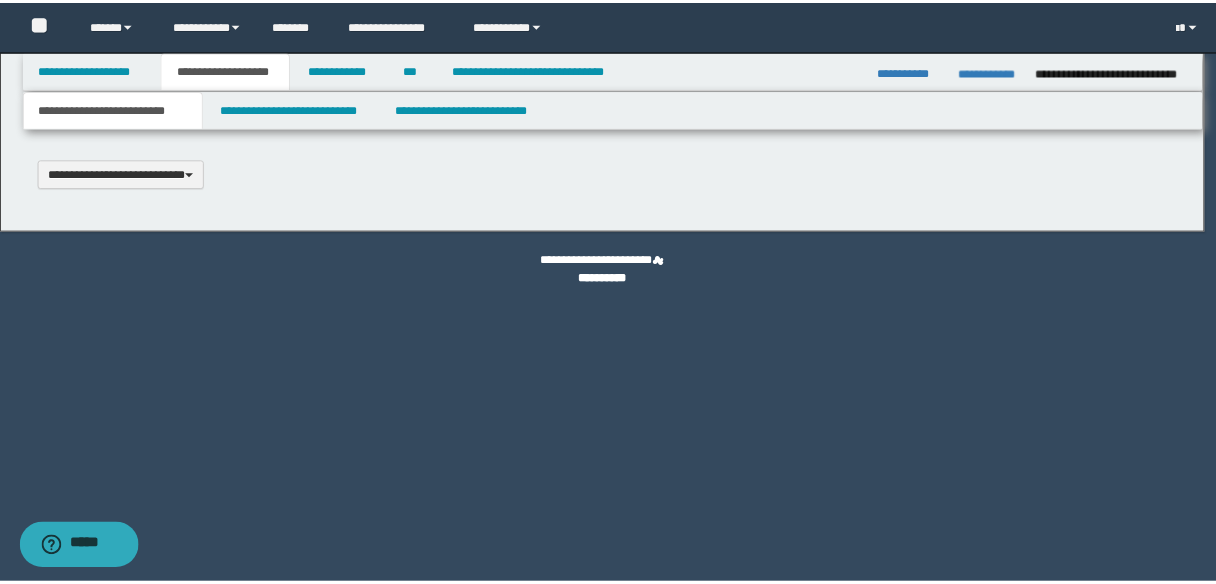 scroll, scrollTop: 0, scrollLeft: 0, axis: both 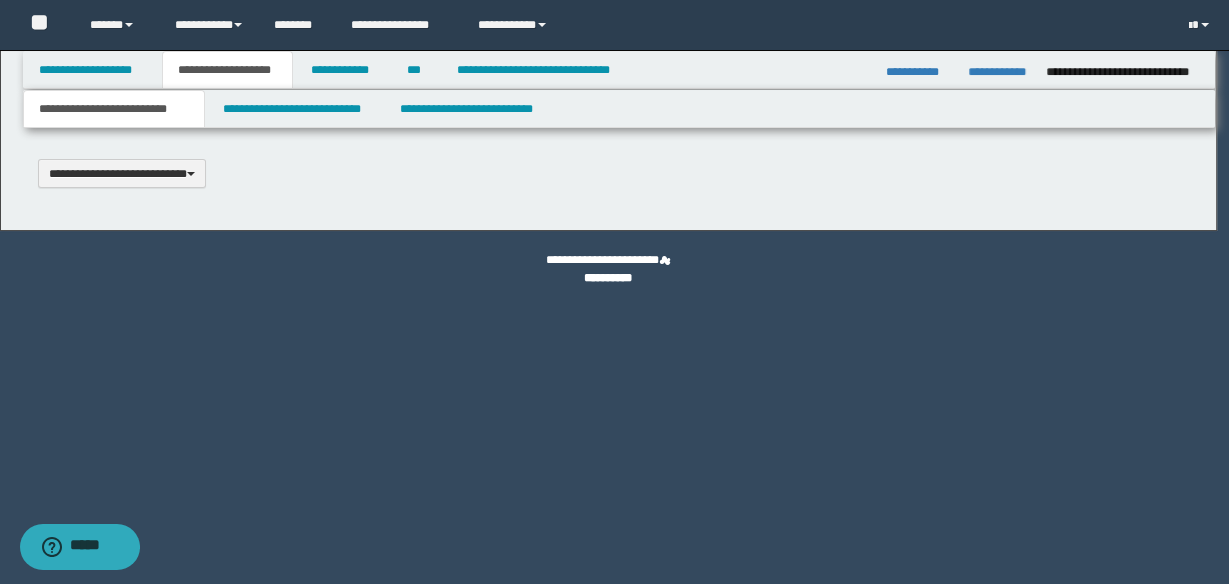 type on "**********" 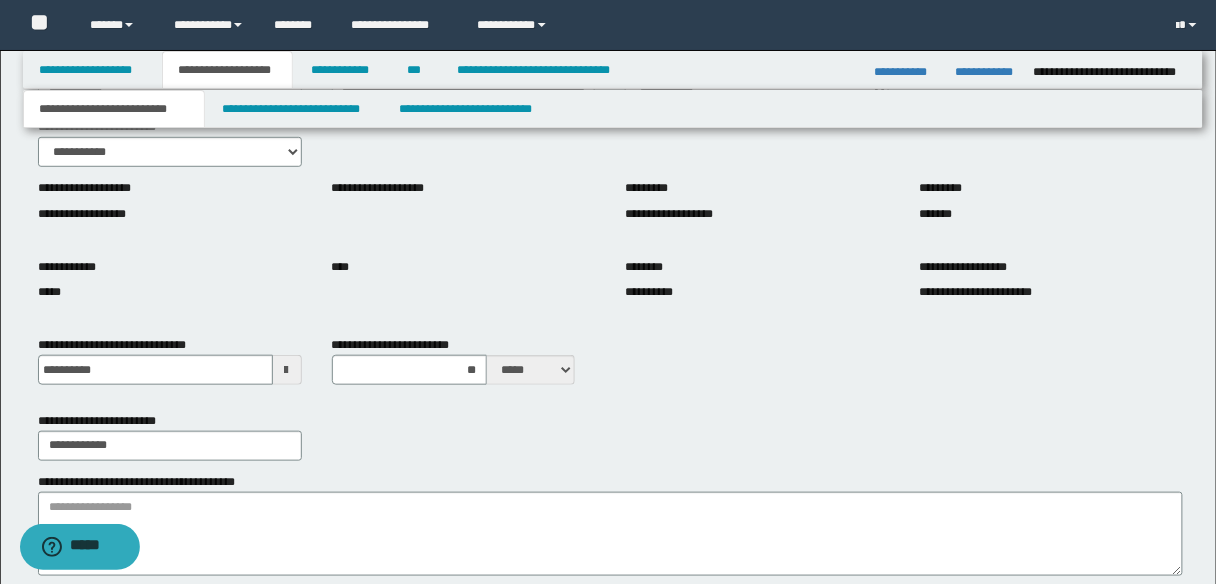 scroll, scrollTop: 640, scrollLeft: 0, axis: vertical 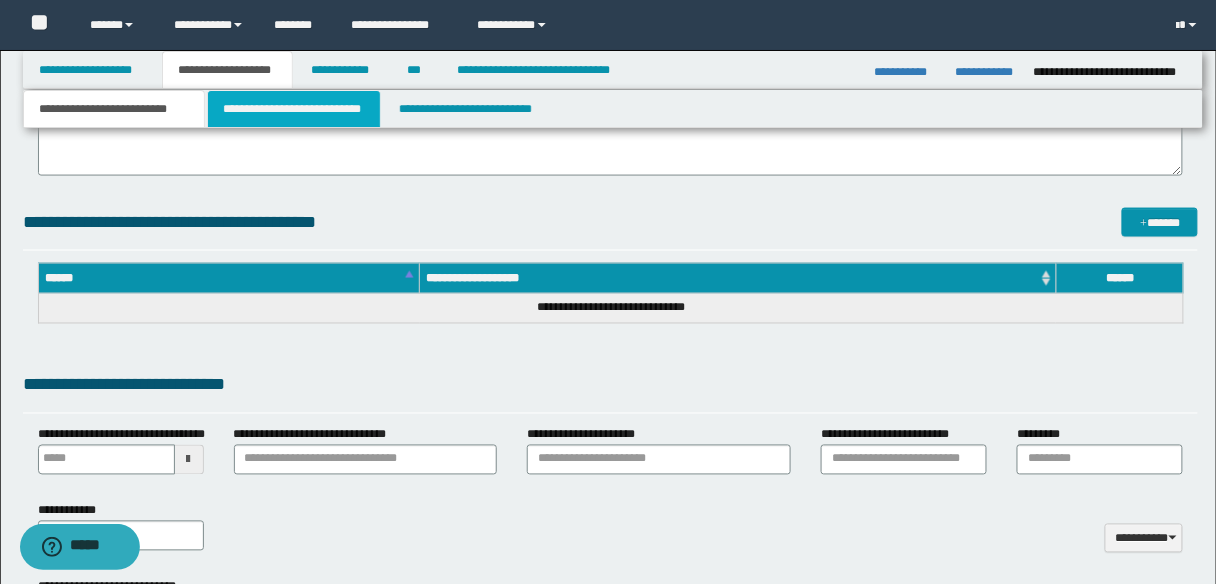 click on "**********" at bounding box center [294, 109] 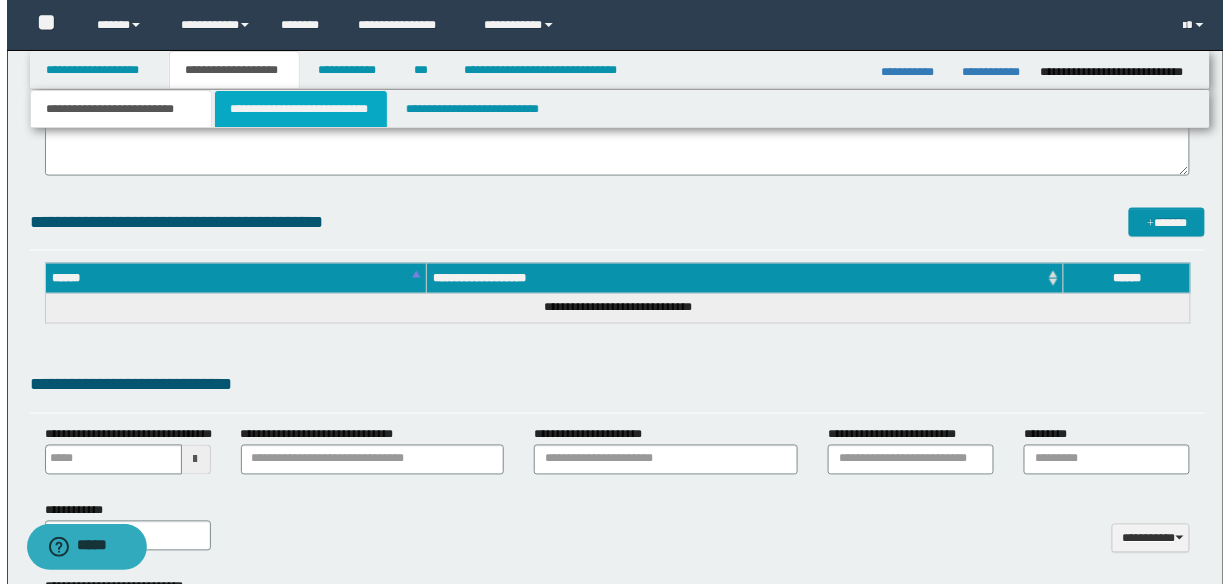 scroll, scrollTop: 0, scrollLeft: 0, axis: both 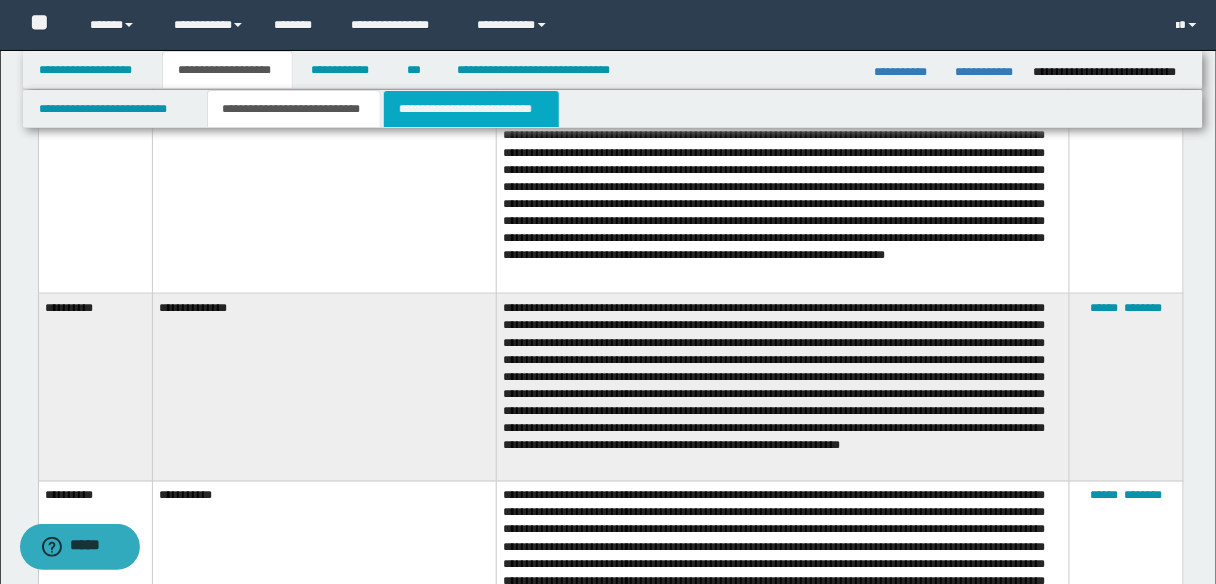 click on "**********" at bounding box center [471, 109] 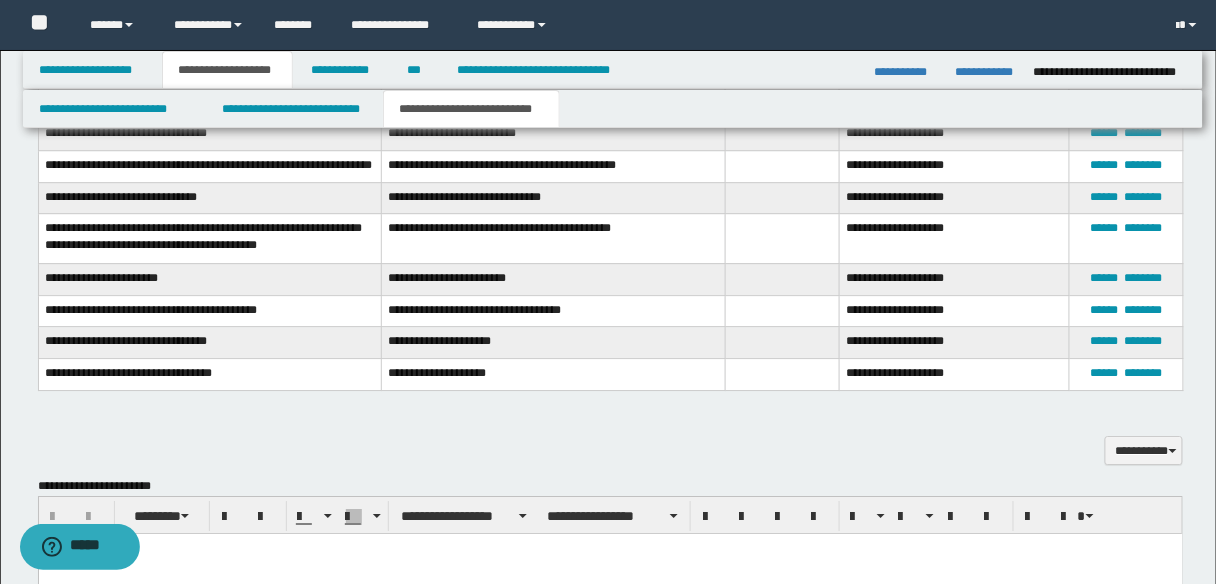 scroll, scrollTop: 1520, scrollLeft: 0, axis: vertical 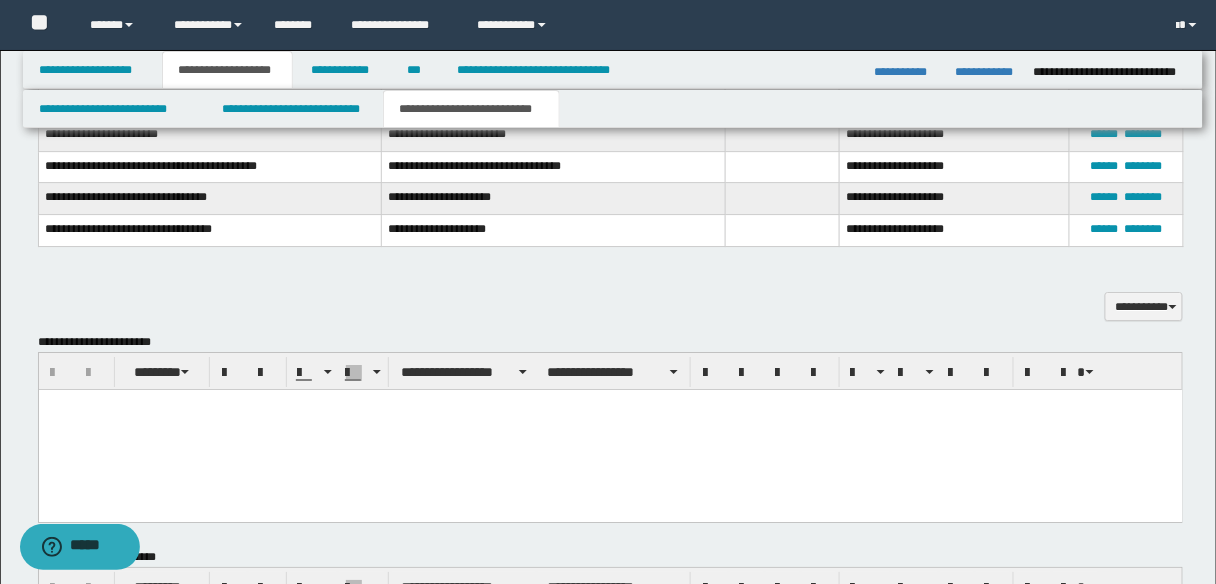 click on "**********" at bounding box center [227, 70] 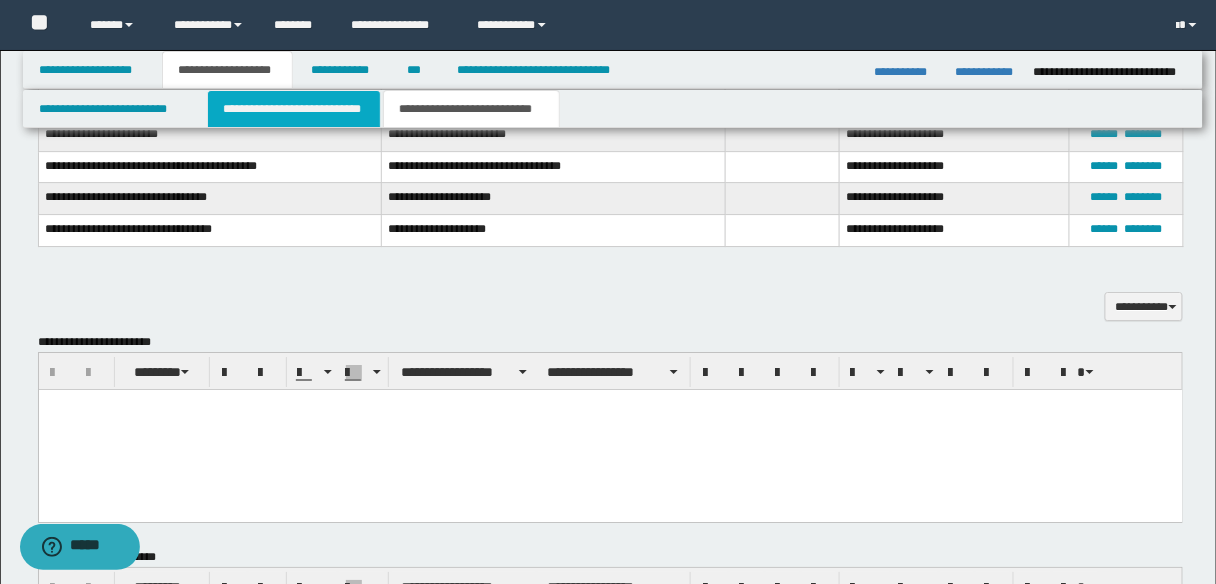 click on "**********" at bounding box center (294, 109) 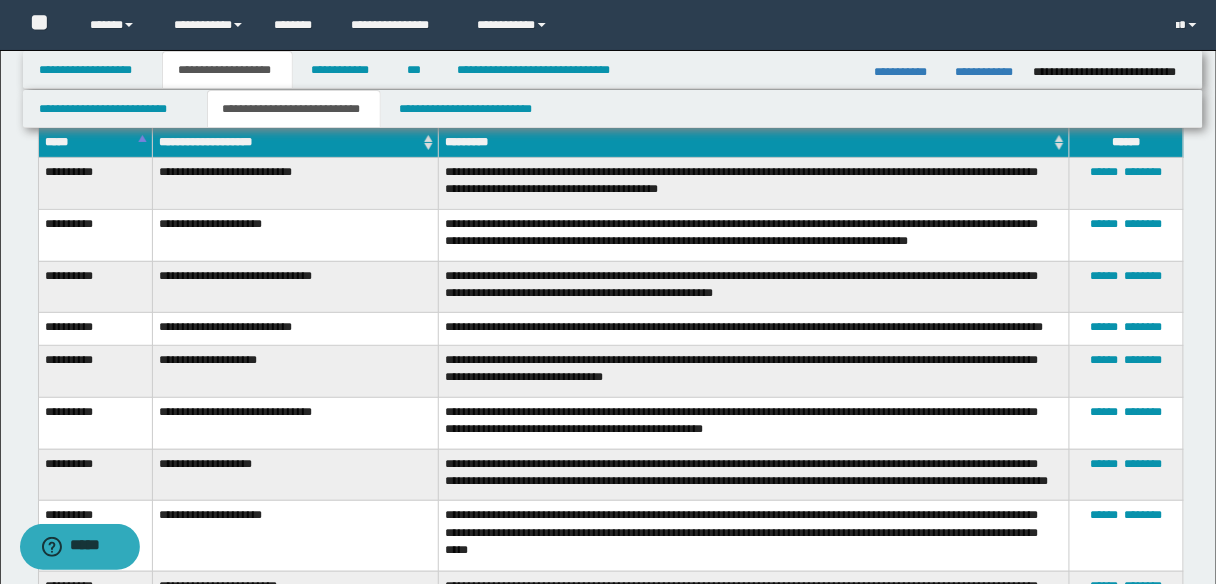 scroll, scrollTop: 4000, scrollLeft: 0, axis: vertical 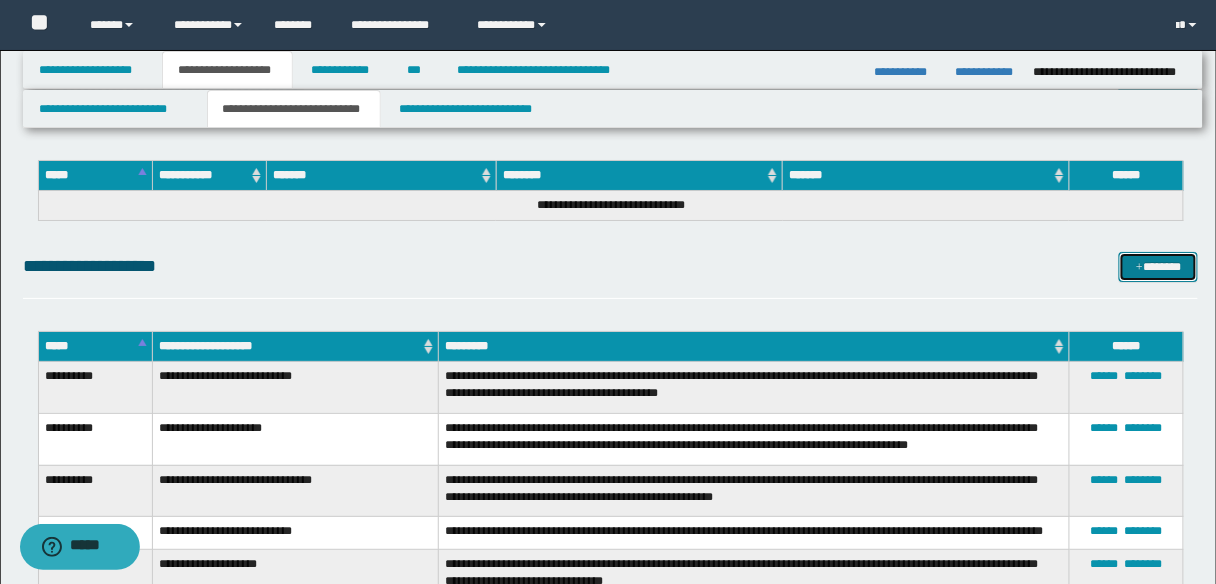 click on "*******" at bounding box center [1158, 266] 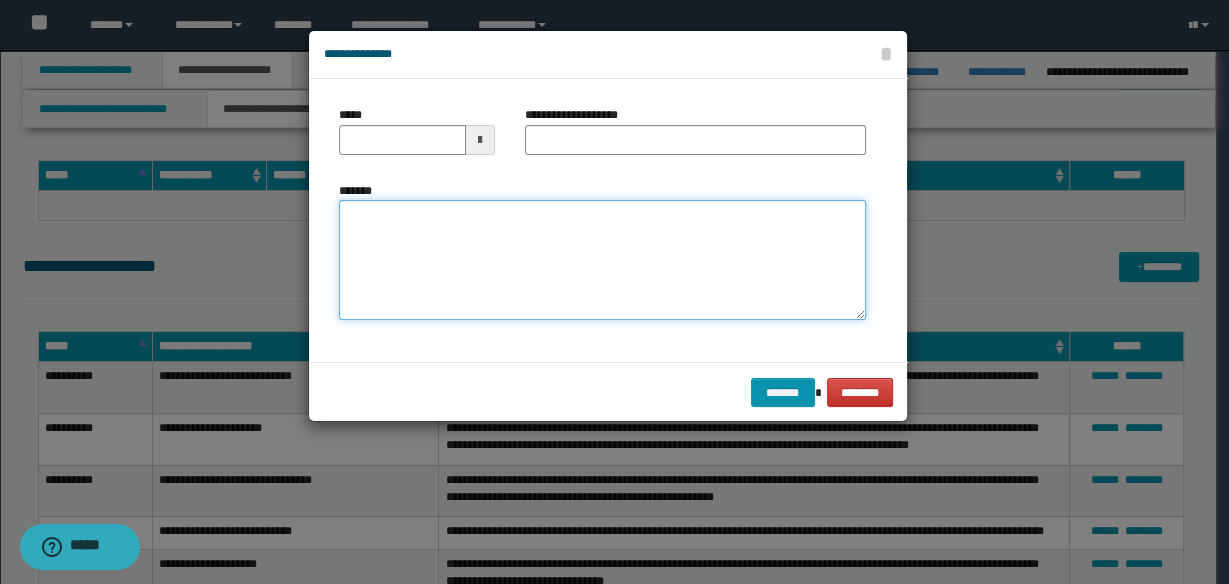 click on "*******" at bounding box center [602, 260] 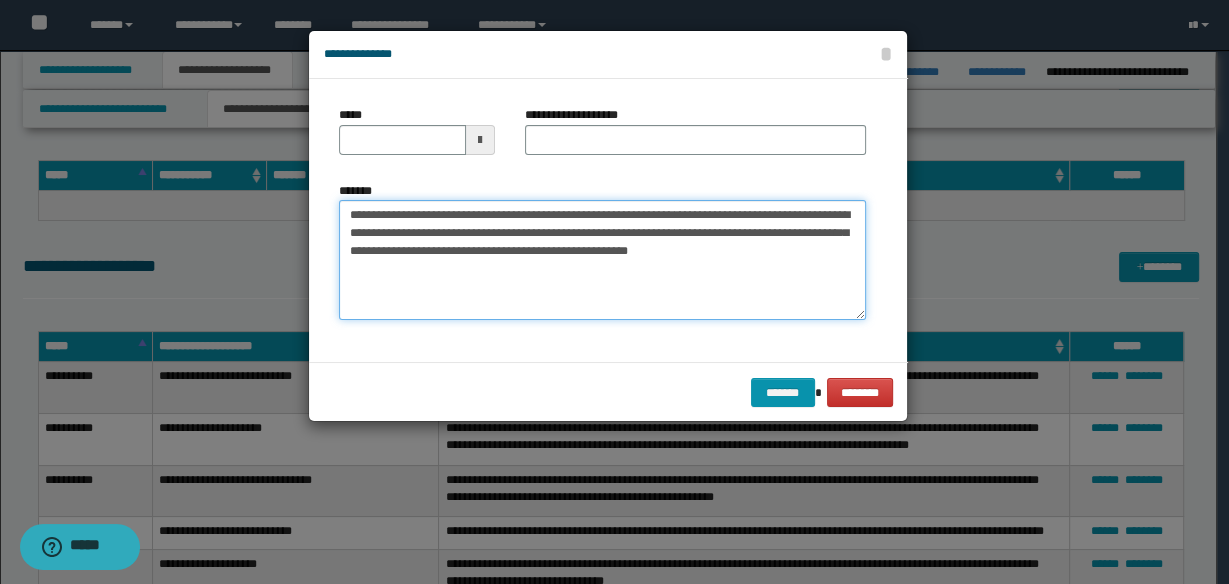 type on "**********" 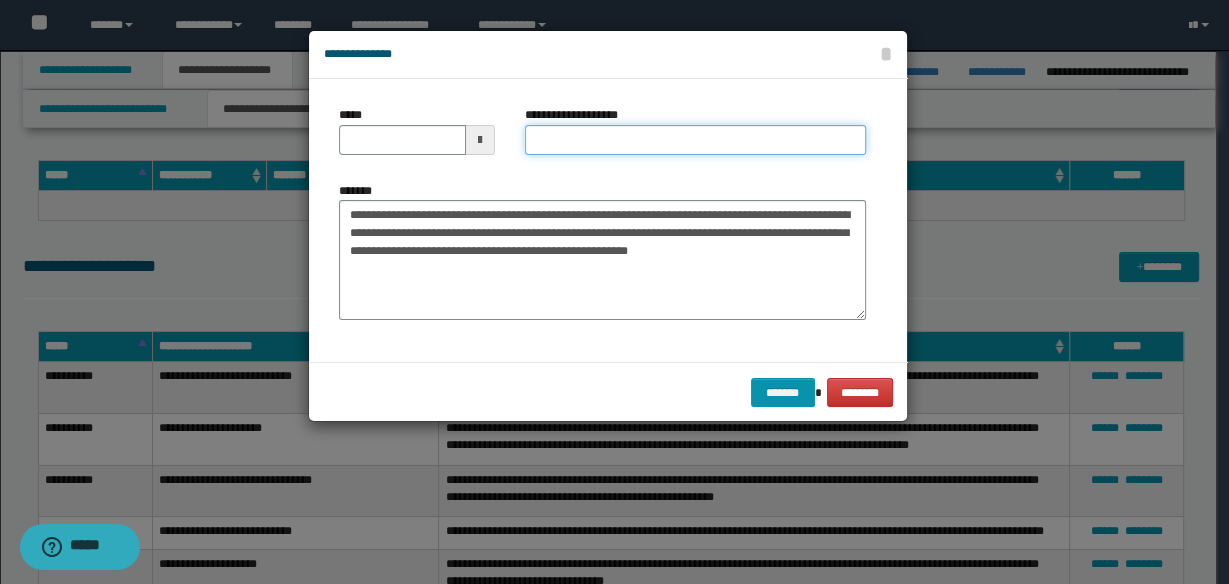 click on "**********" at bounding box center [695, 140] 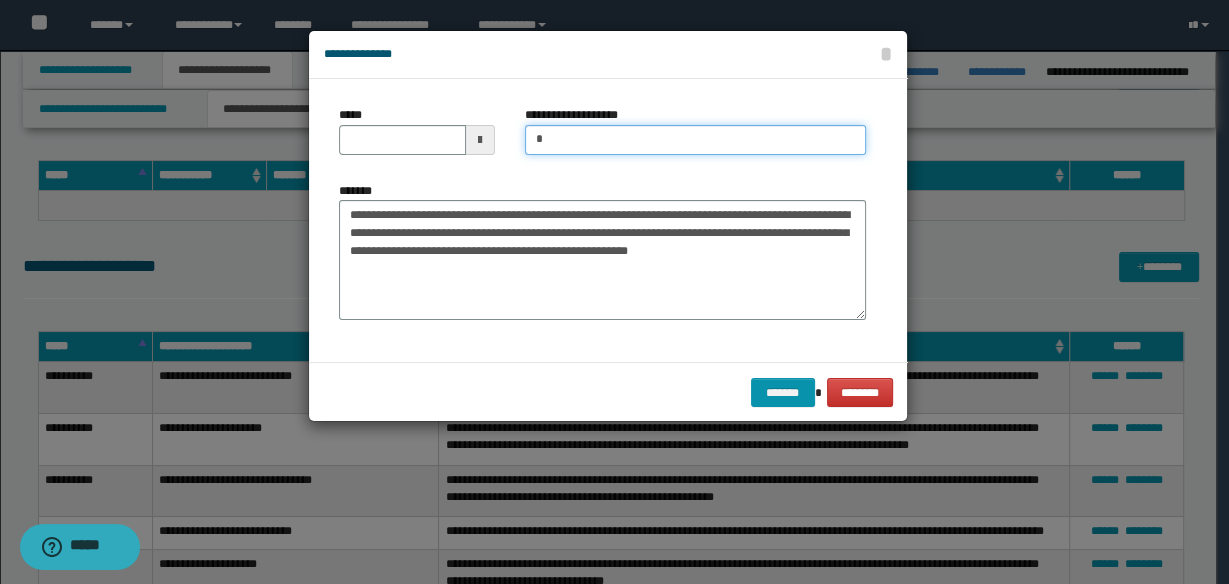 type on "**********" 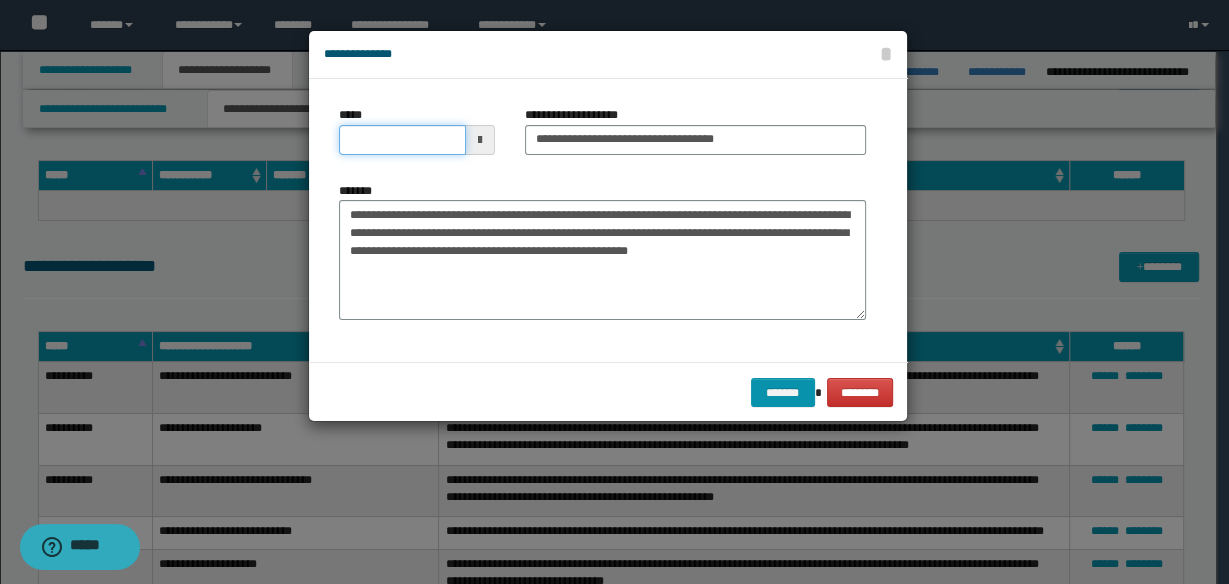 click on "*****" at bounding box center (402, 140) 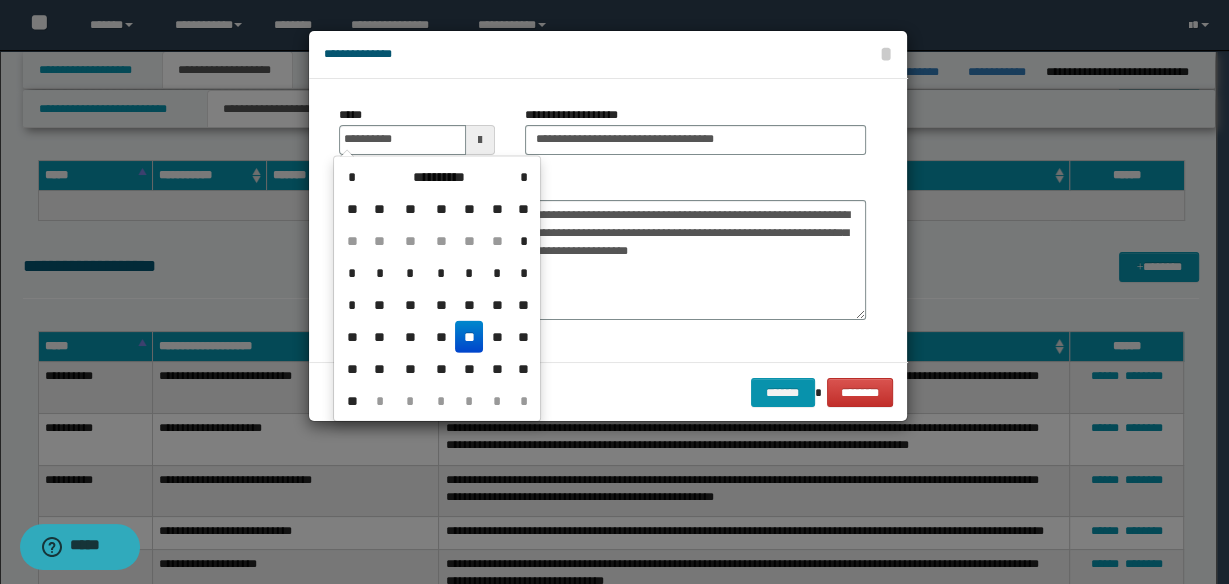 click on "**" at bounding box center [469, 337] 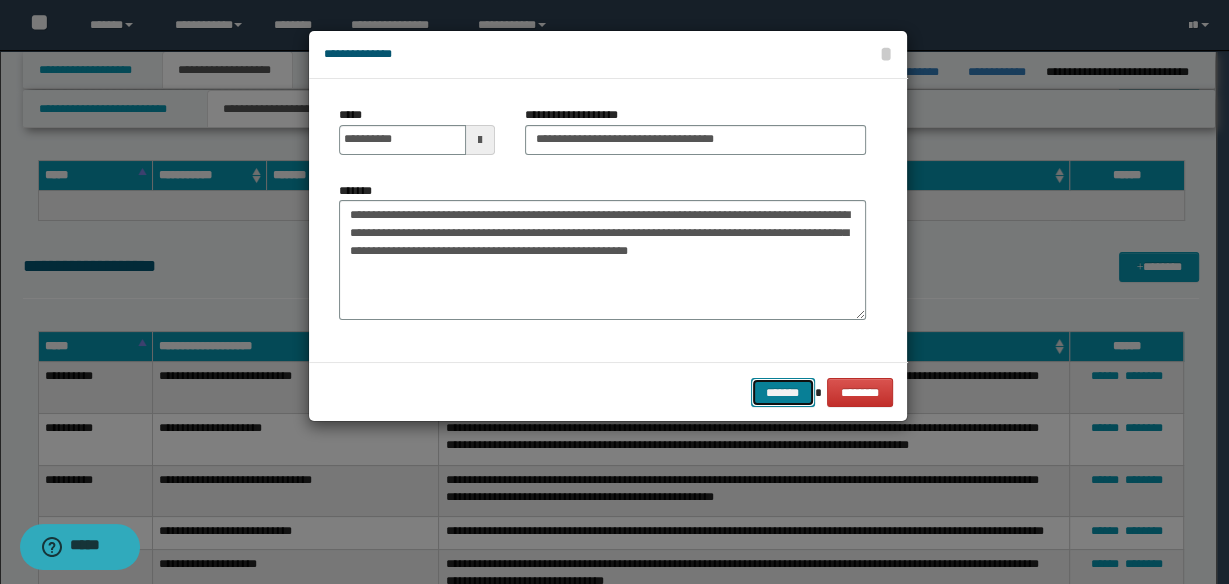 click on "*******" at bounding box center [783, 392] 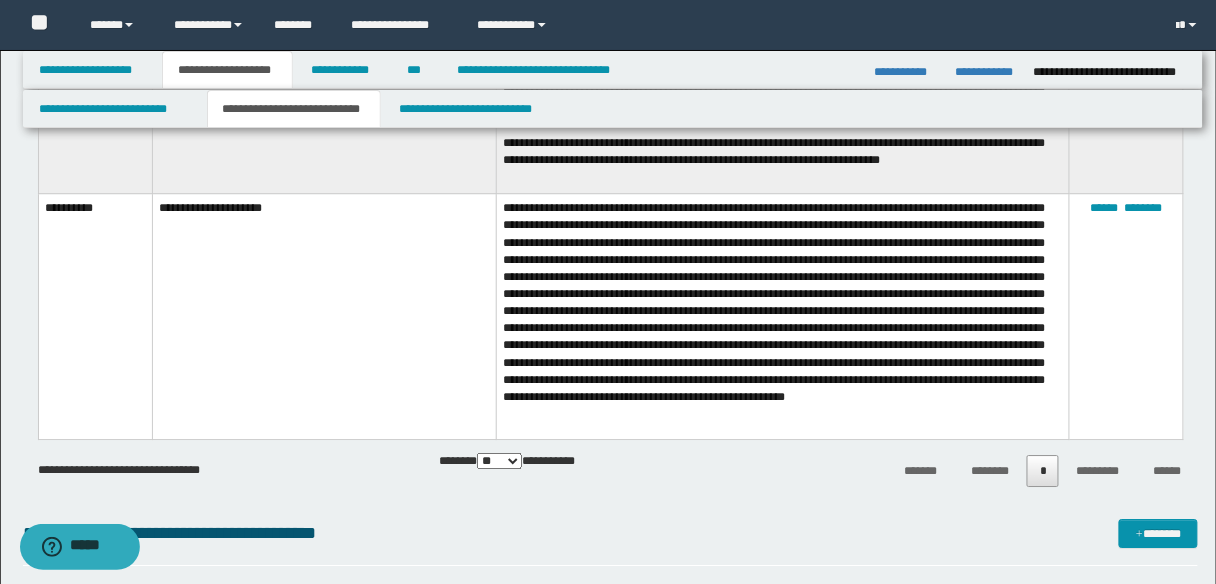 scroll, scrollTop: 3040, scrollLeft: 0, axis: vertical 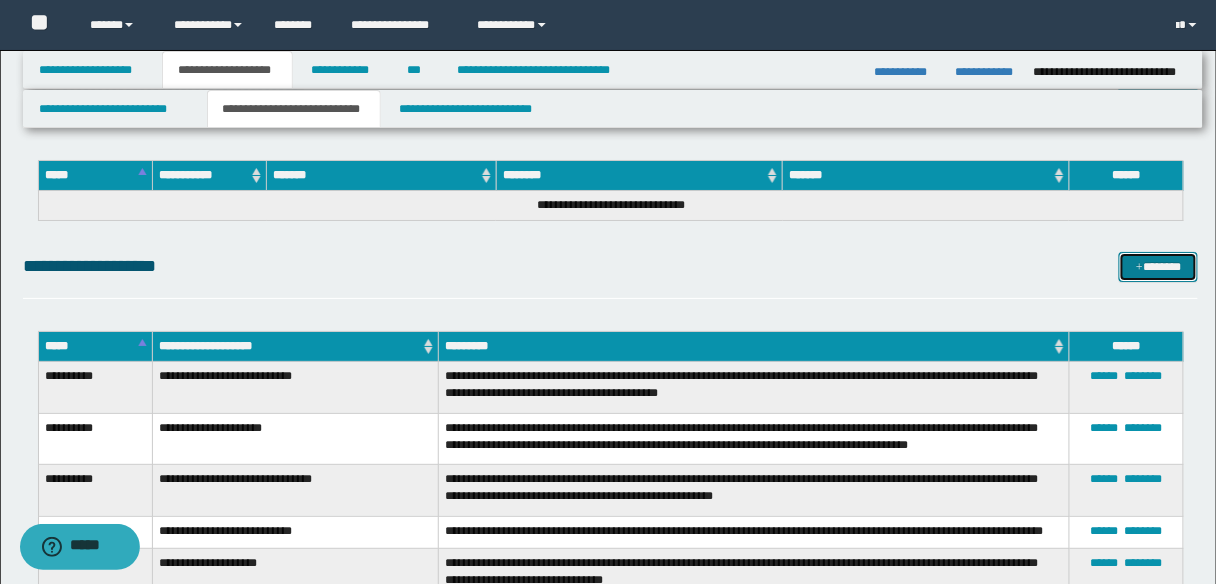 click on "*******" at bounding box center (1158, 266) 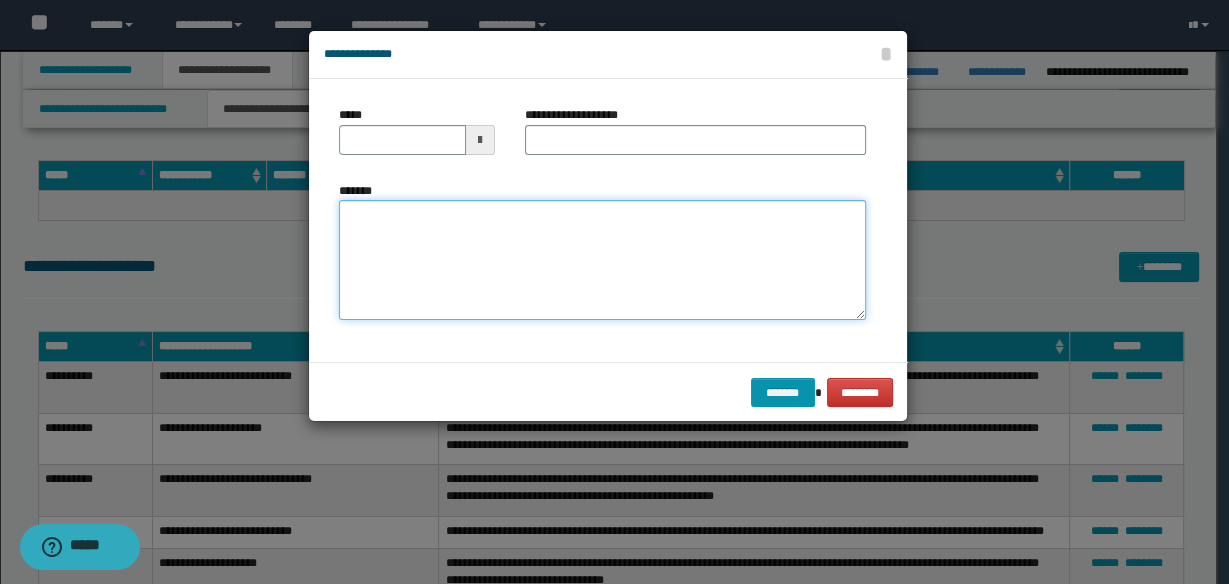 click on "*******" at bounding box center (602, 260) 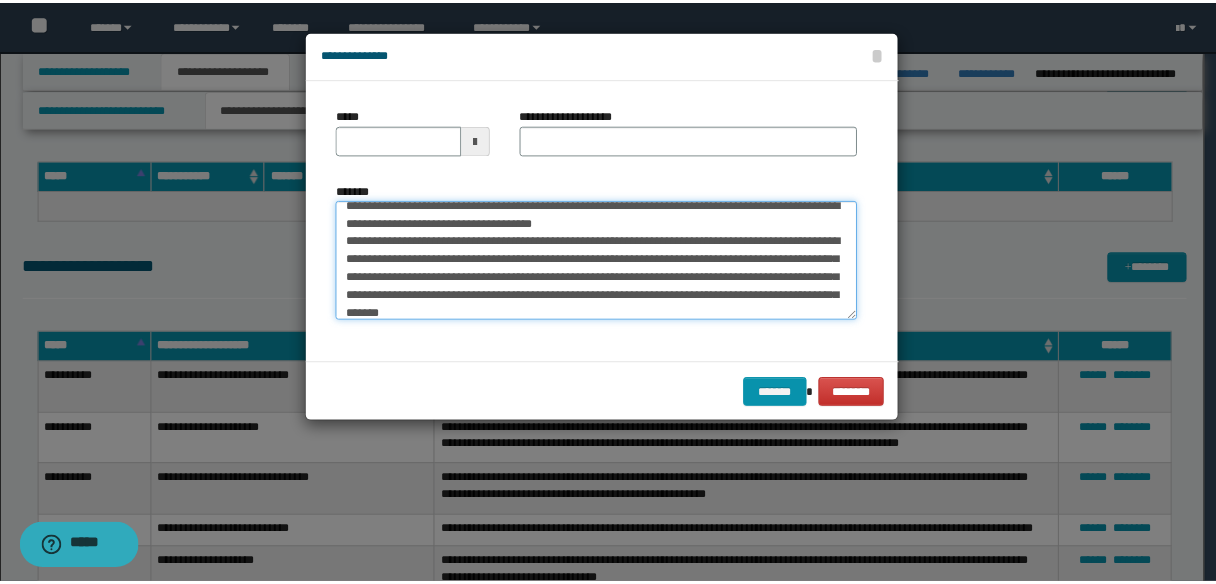 scroll, scrollTop: 0, scrollLeft: 0, axis: both 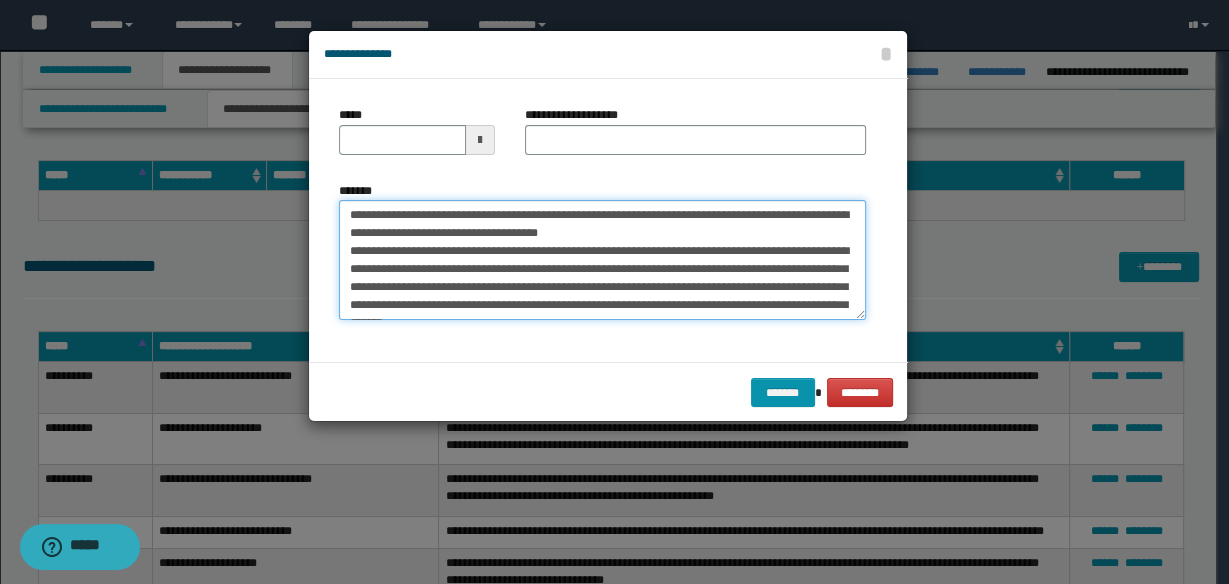 type 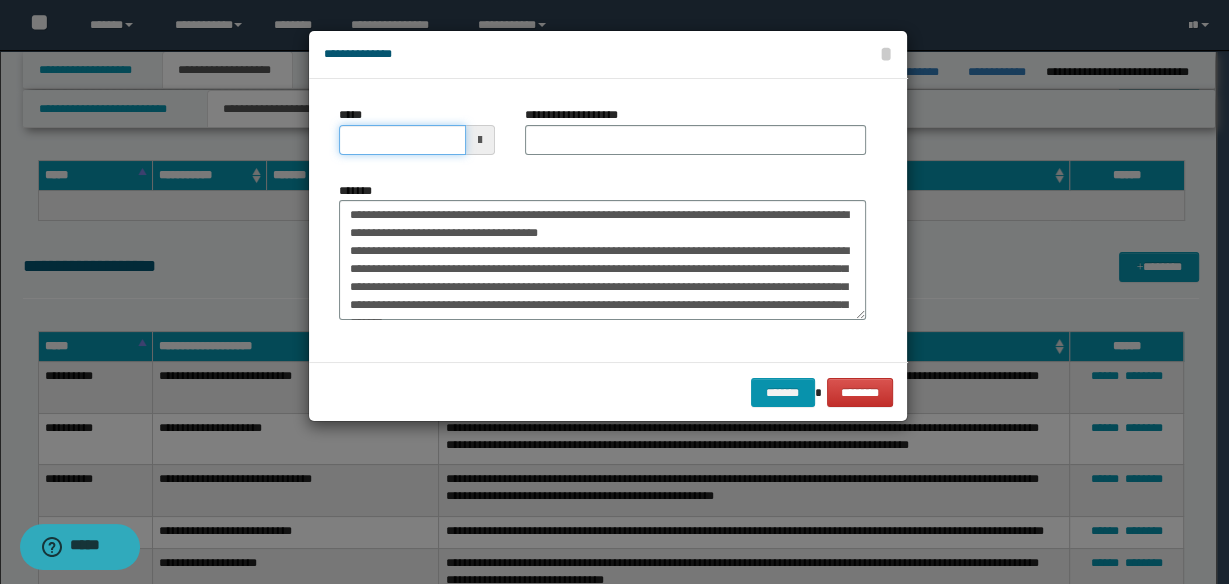 click on "*****" at bounding box center [402, 140] 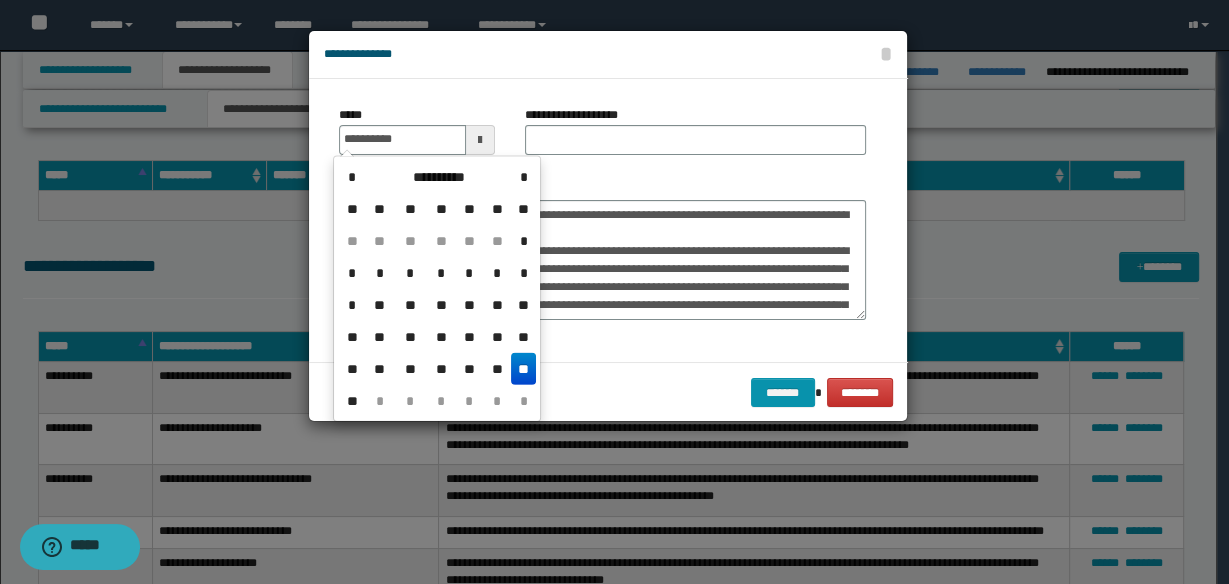 drag, startPoint x: 531, startPoint y: 377, endPoint x: 528, endPoint y: 332, distance: 45.099888 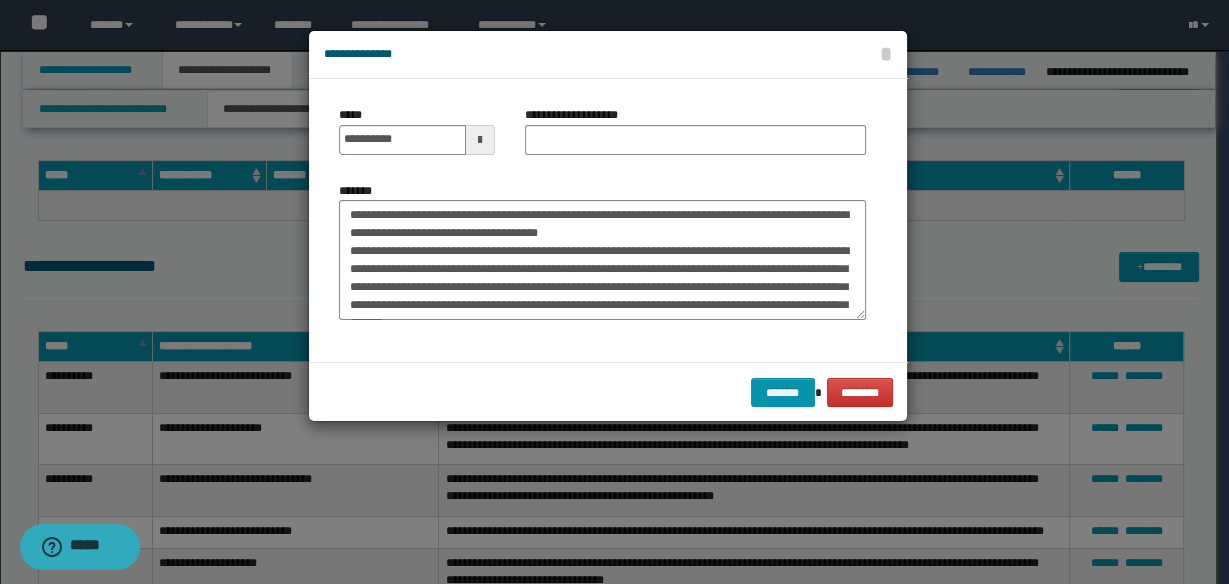 click on "**********" at bounding box center (582, 115) 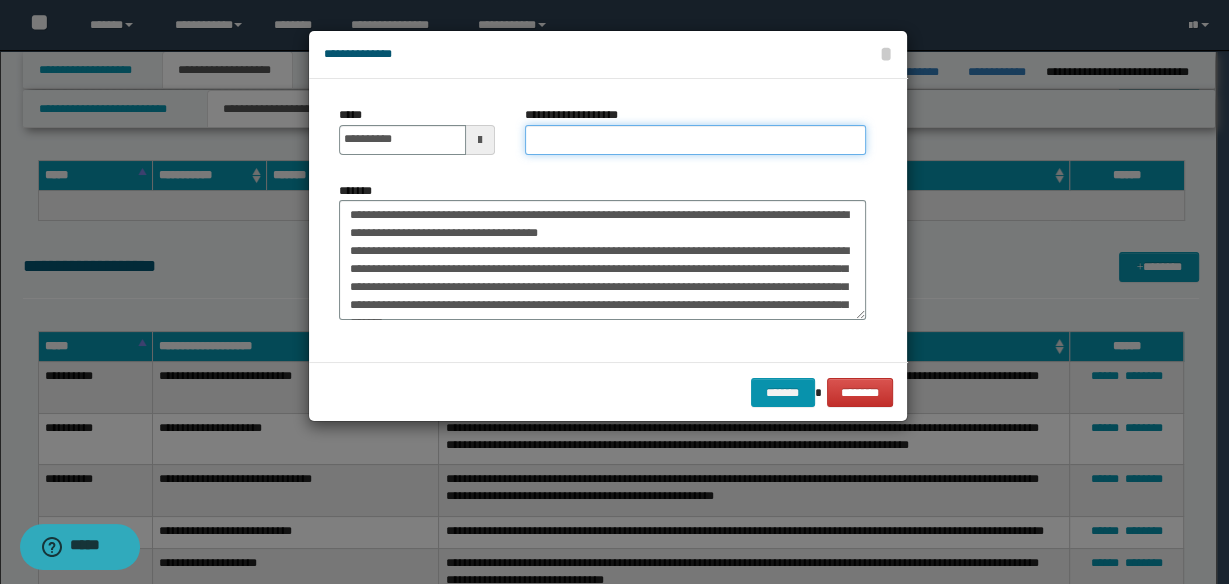 click on "**********" at bounding box center [695, 140] 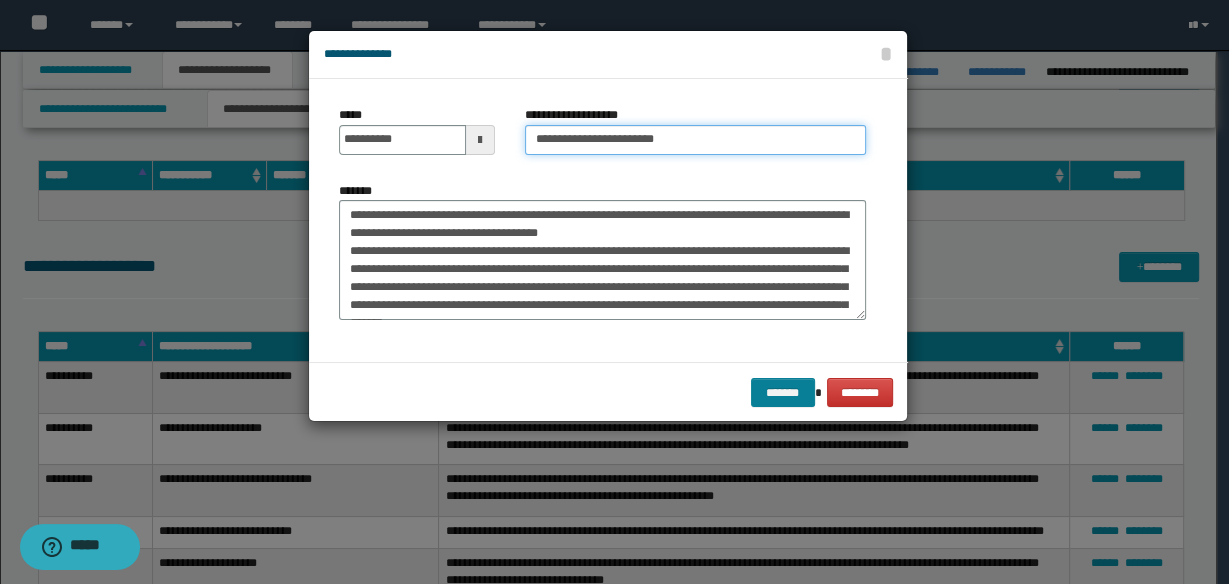type on "**********" 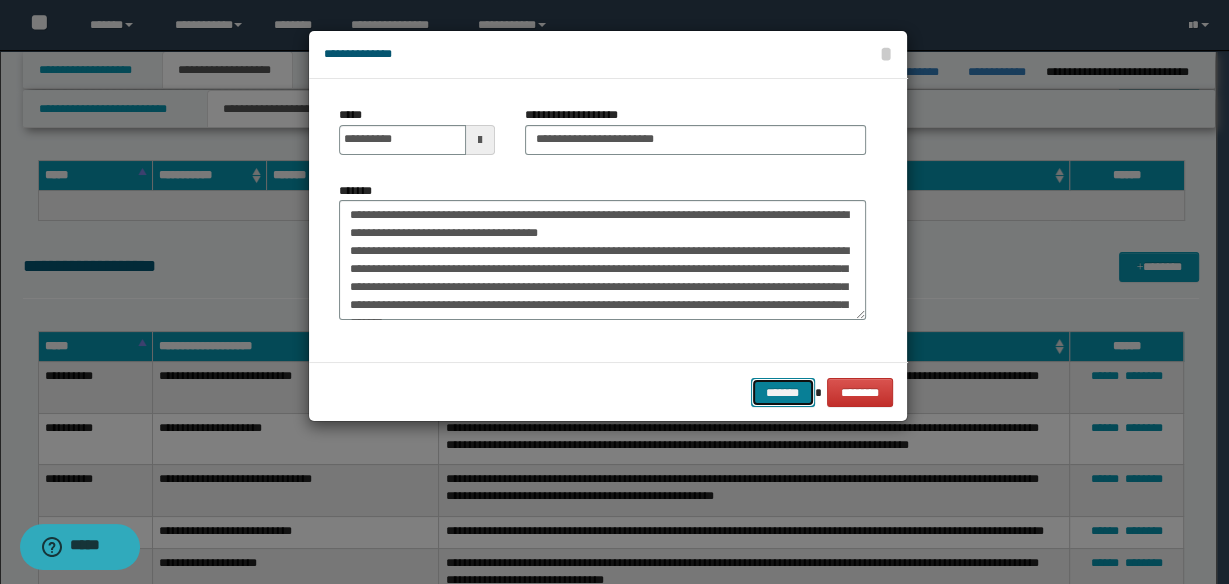 click on "*******" at bounding box center (783, 392) 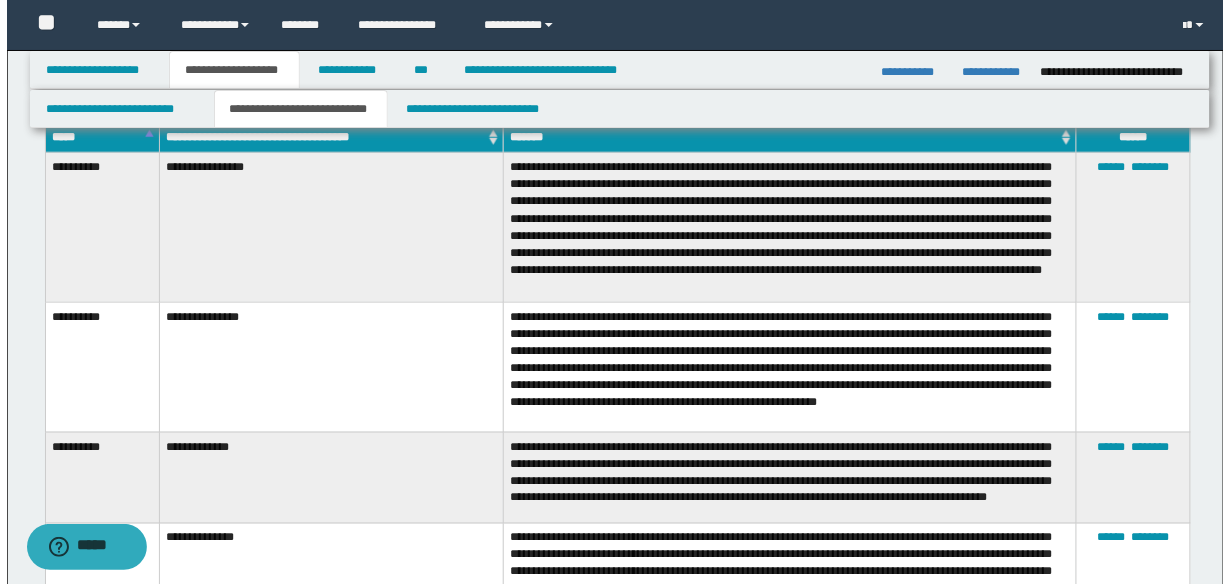 scroll, scrollTop: 160, scrollLeft: 0, axis: vertical 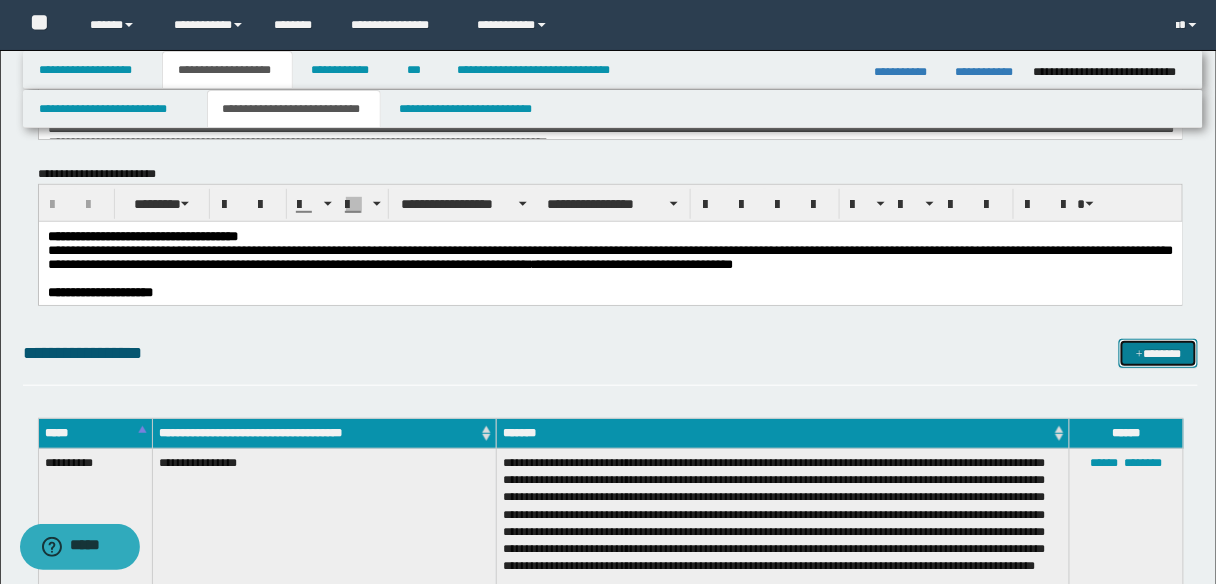 click on "*******" at bounding box center (1158, 353) 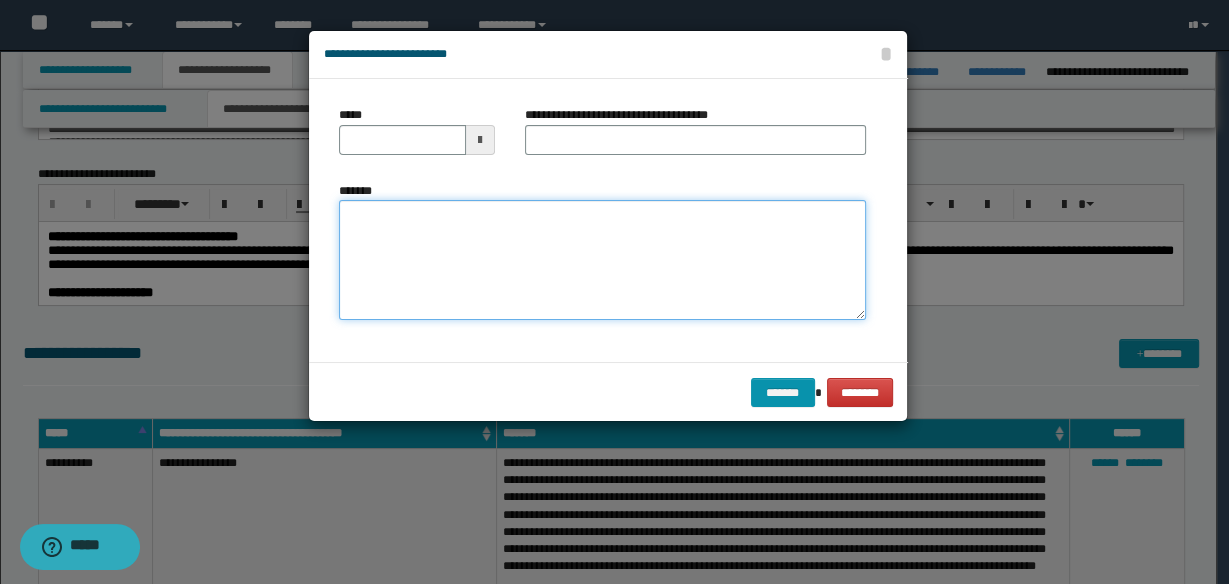 click on "*******" at bounding box center (602, 260) 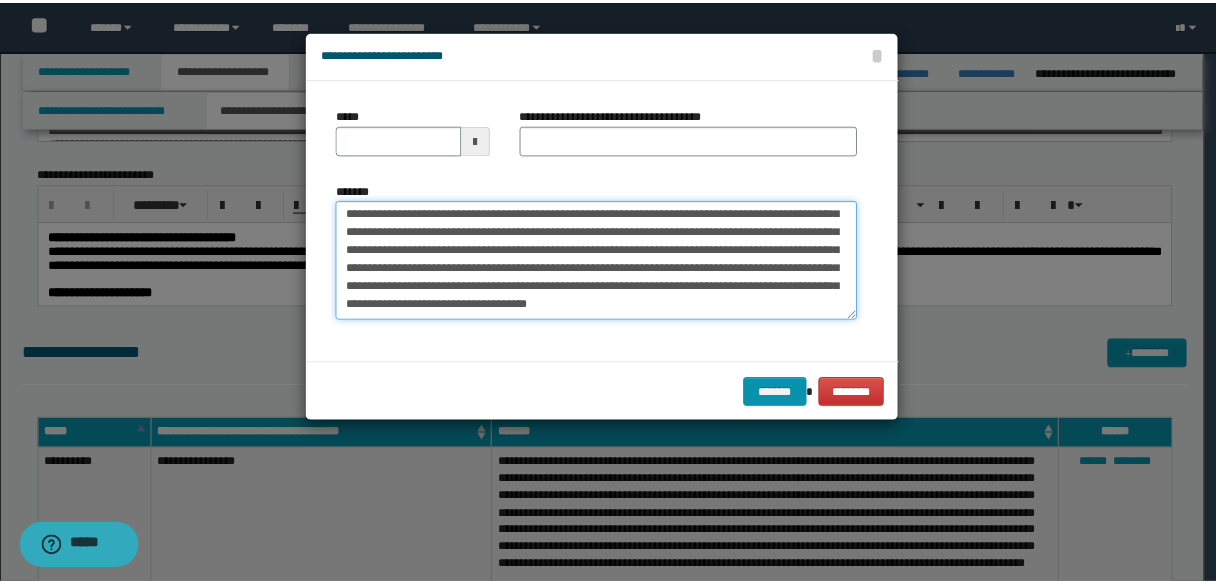 scroll, scrollTop: 0, scrollLeft: 0, axis: both 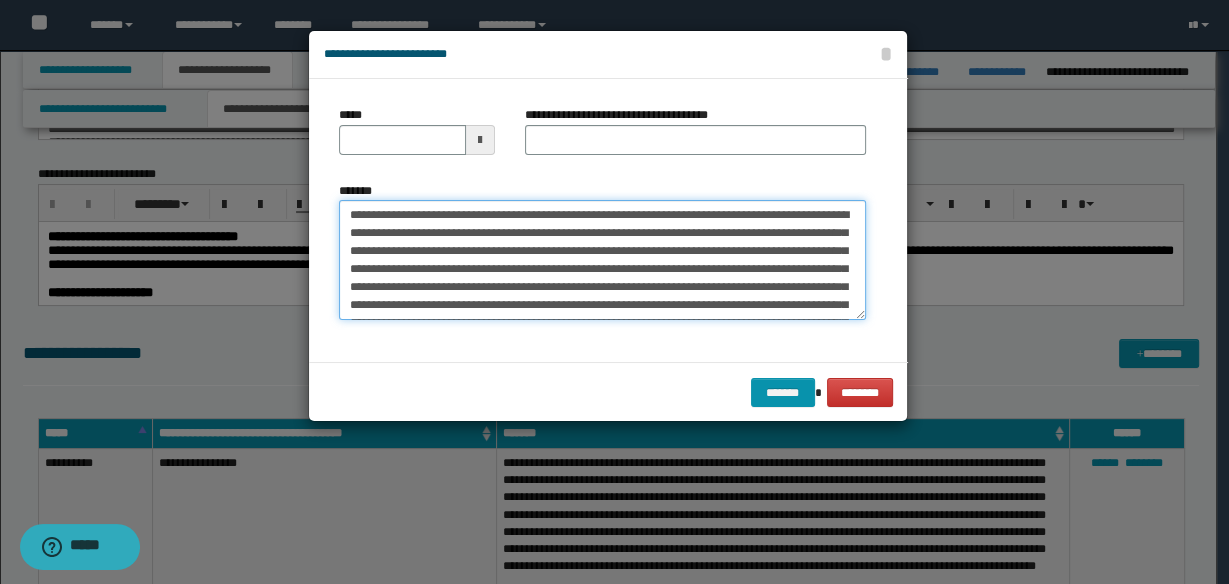 type on "**********" 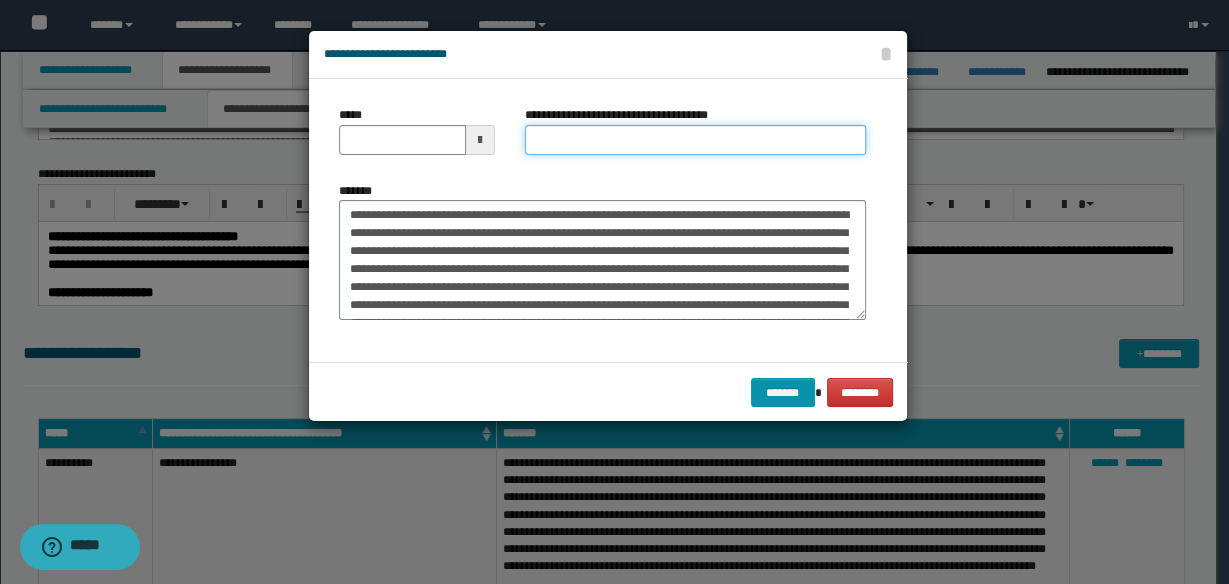 click on "**********" at bounding box center [695, 140] 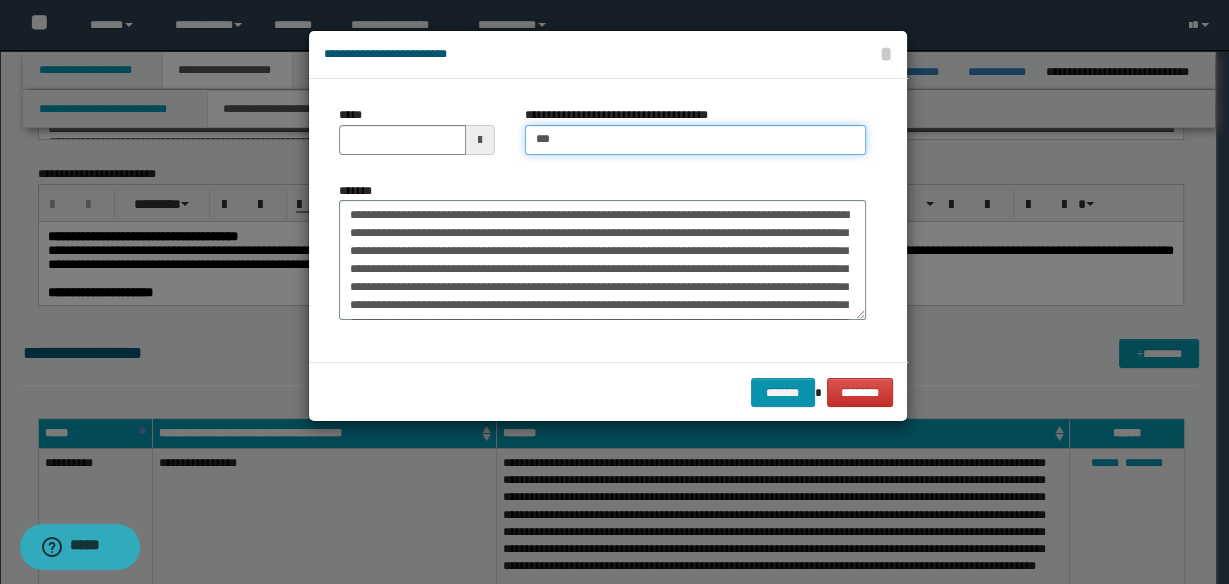 type on "**********" 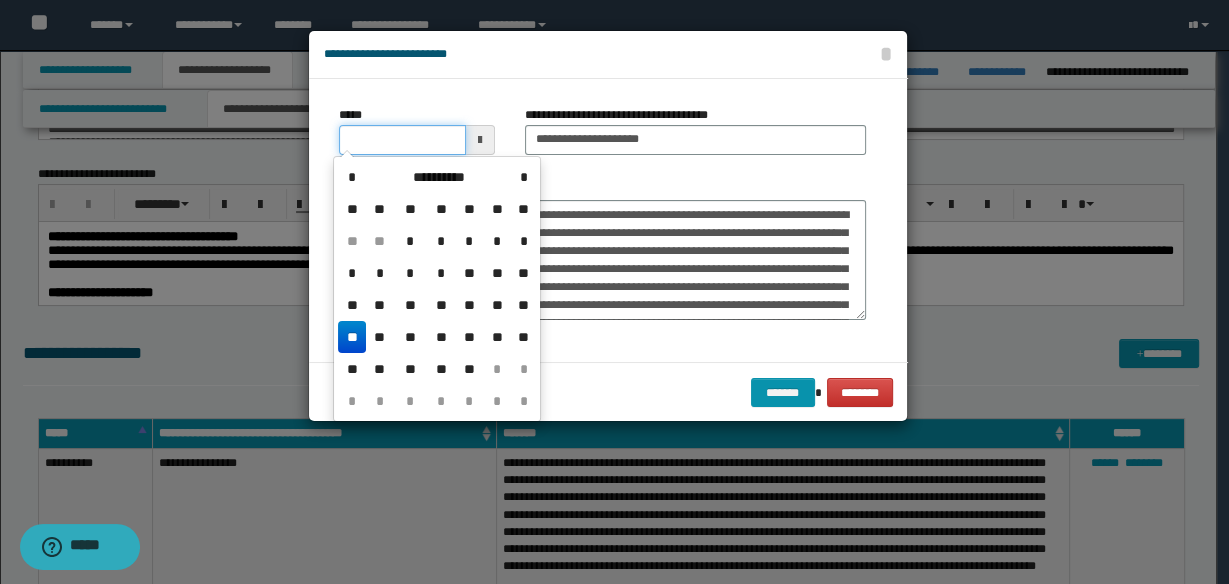 click on "*****" at bounding box center [402, 140] 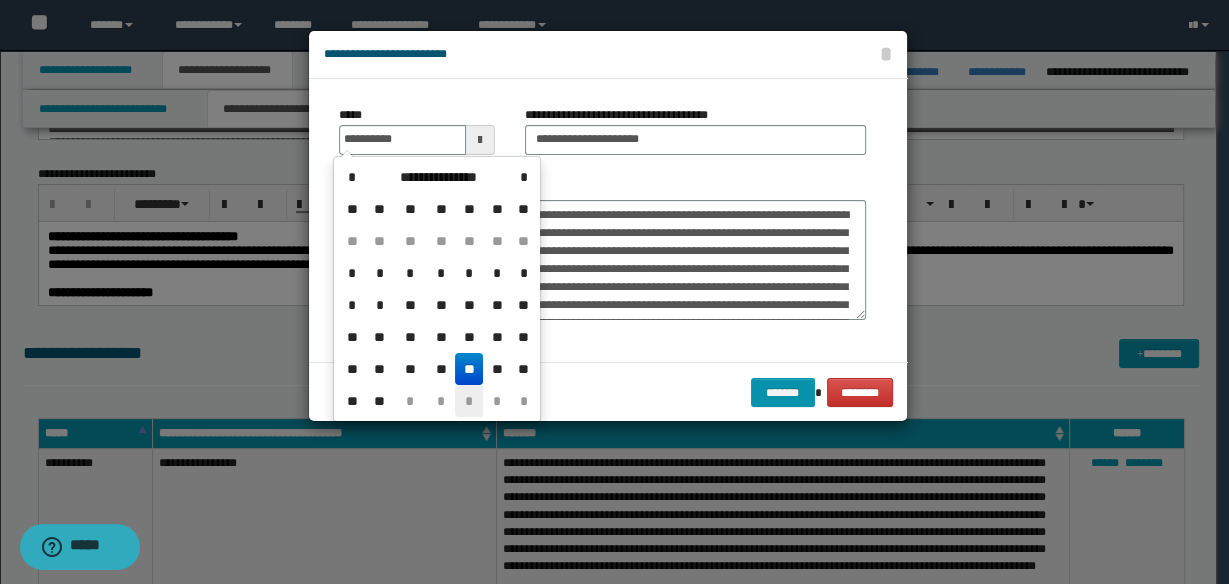click on "*" at bounding box center [469, 401] 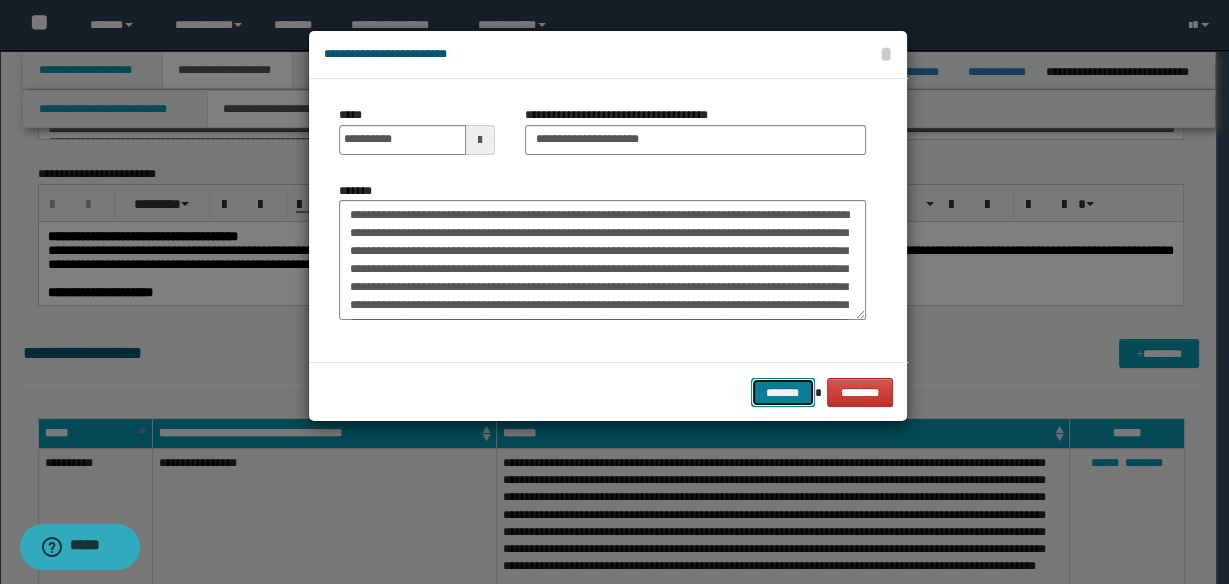 click on "*******" at bounding box center [783, 392] 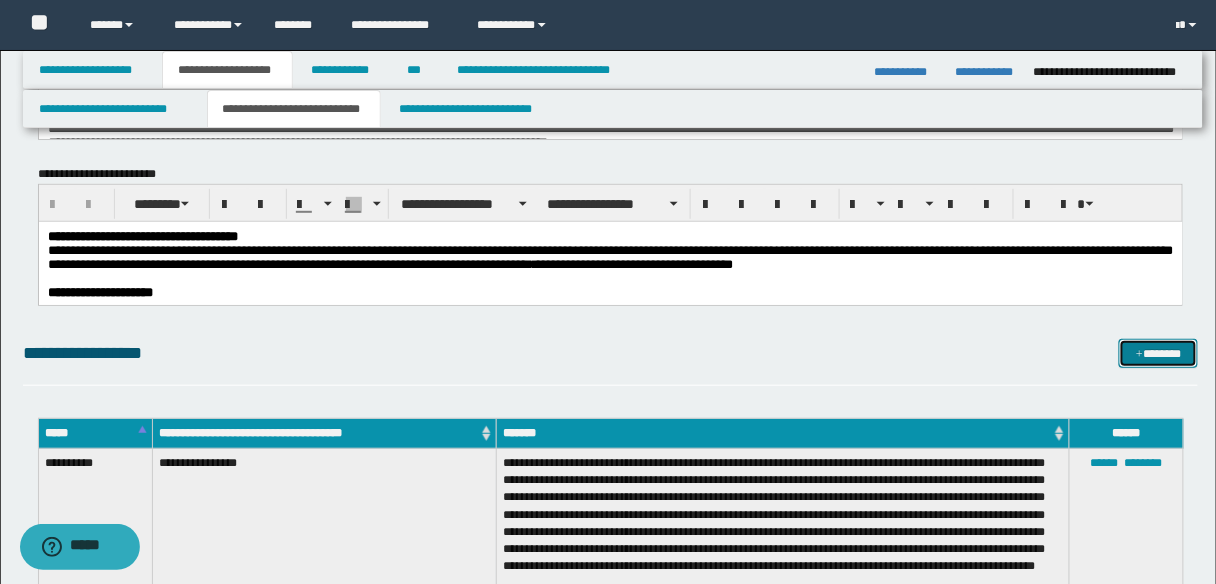click on "*******" at bounding box center (1158, 353) 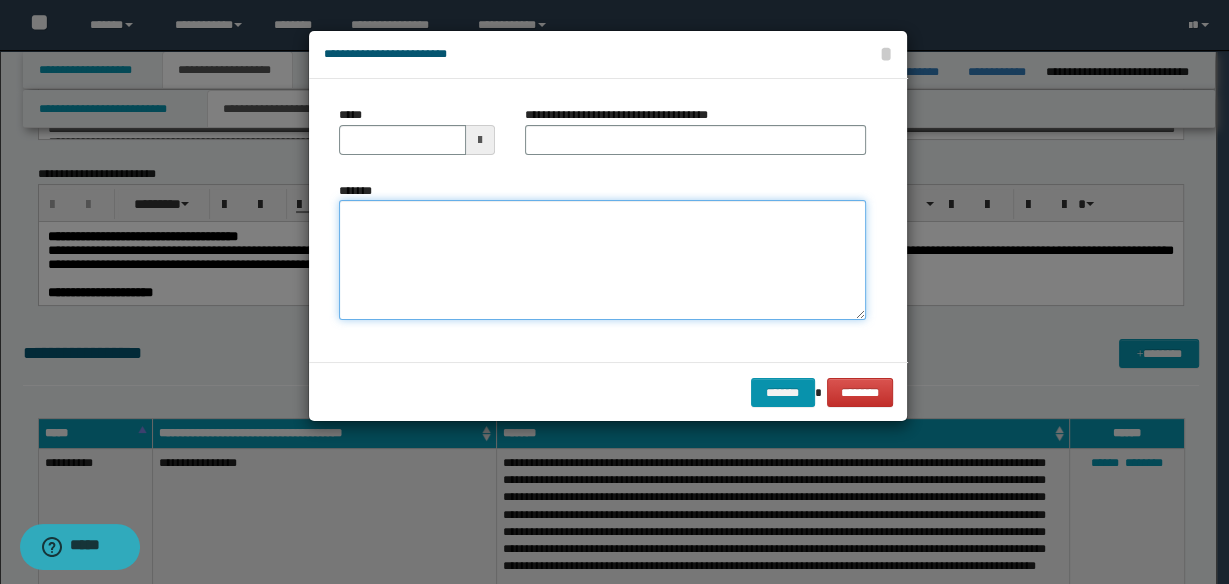 click on "*******" at bounding box center (602, 259) 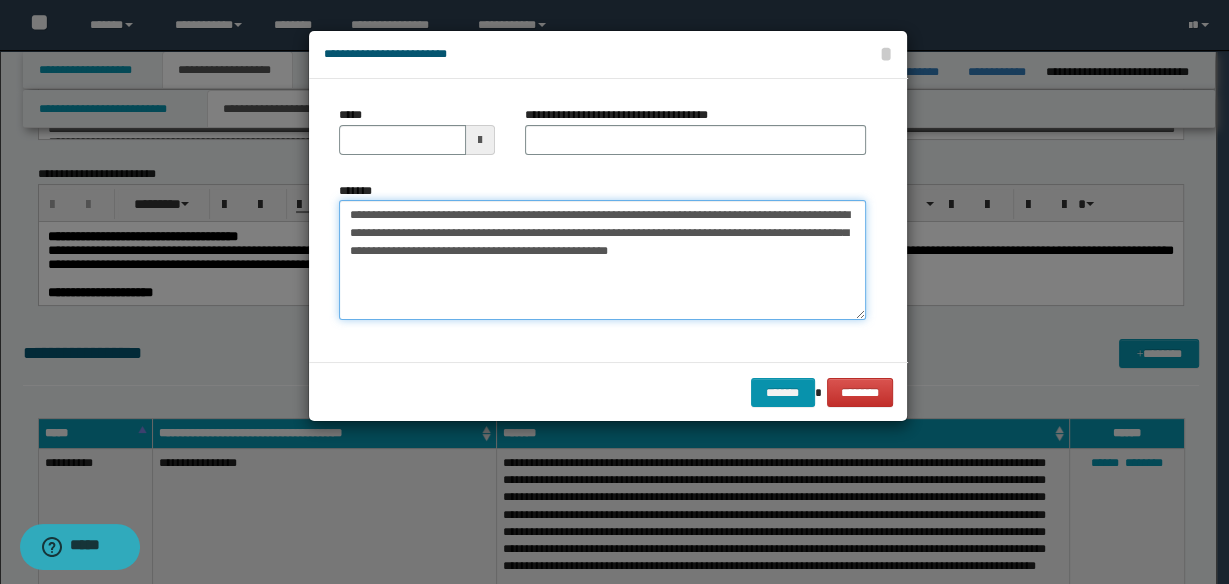 type on "**********" 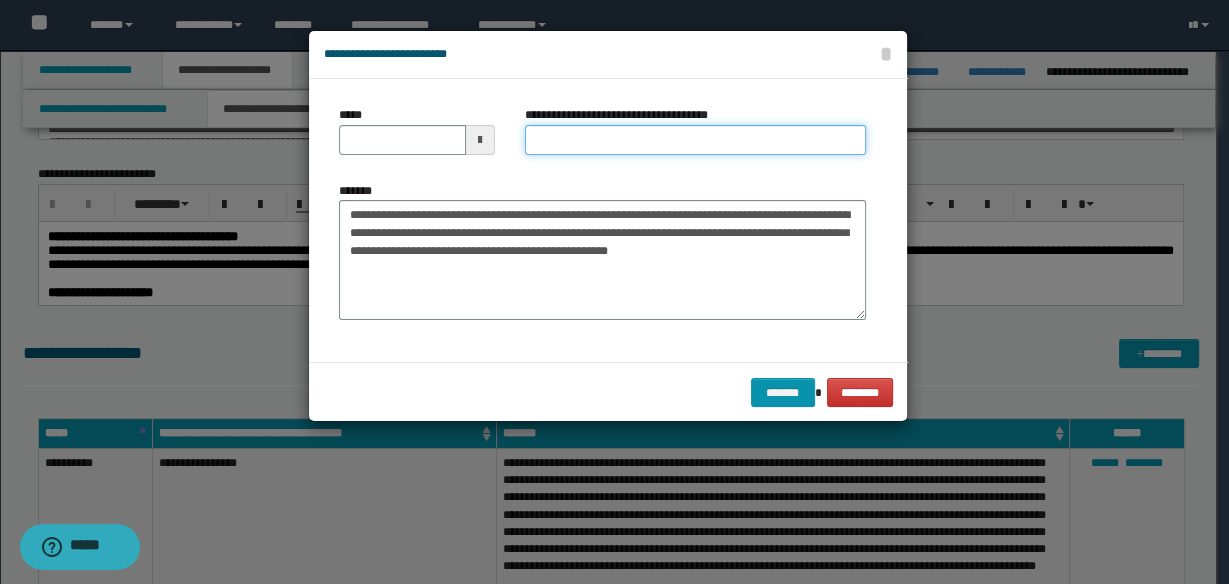 click on "**********" at bounding box center [695, 140] 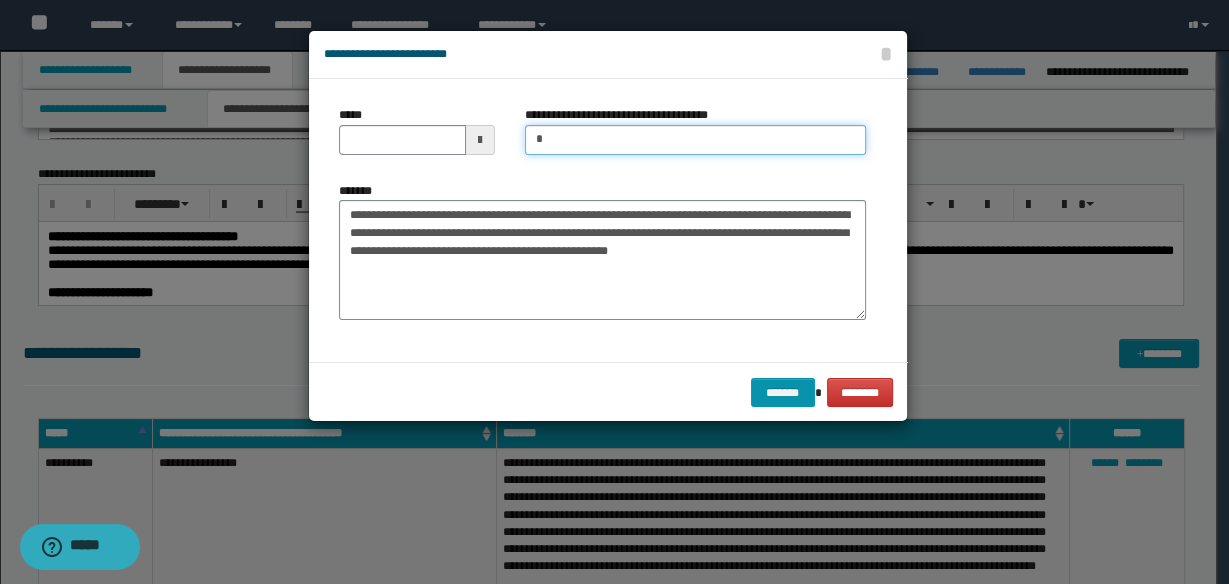 type on "**" 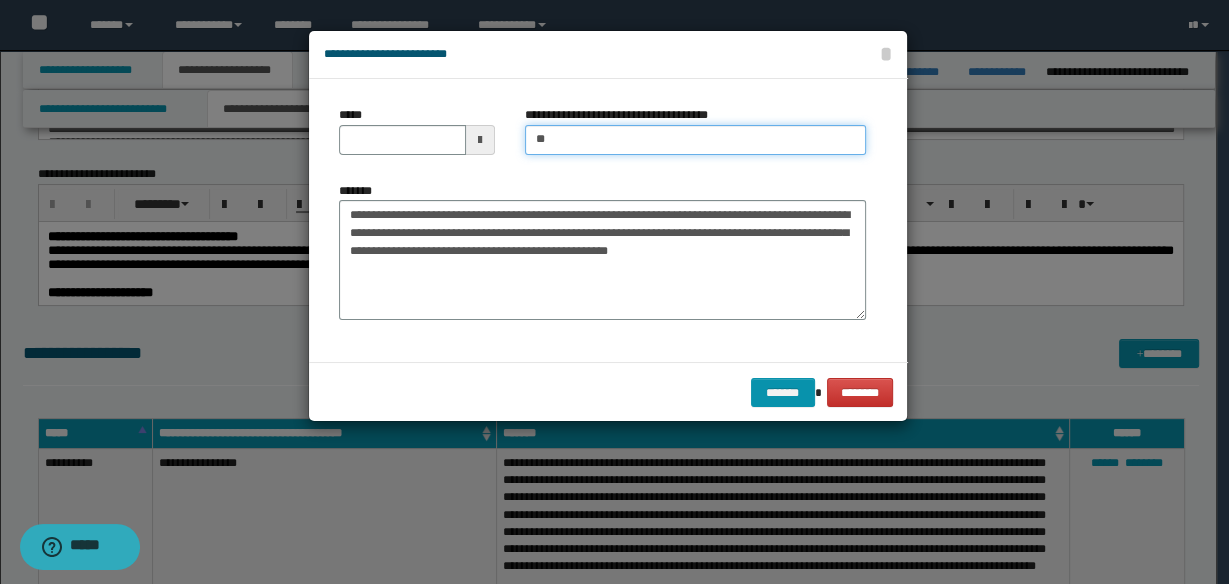 type 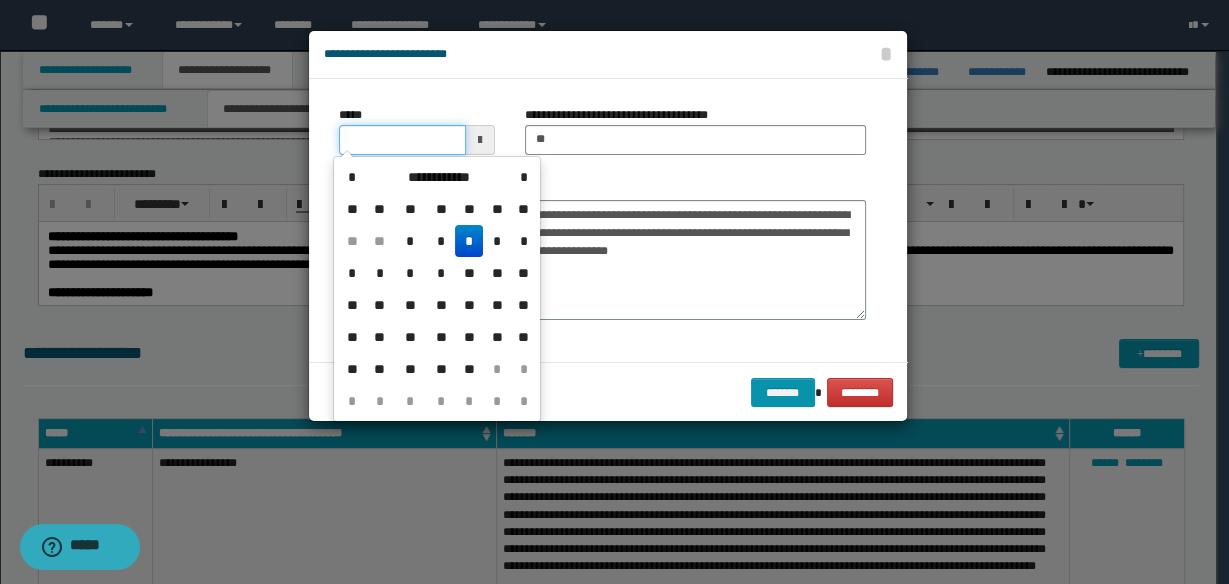 drag, startPoint x: 340, startPoint y: 137, endPoint x: 361, endPoint y: 137, distance: 21 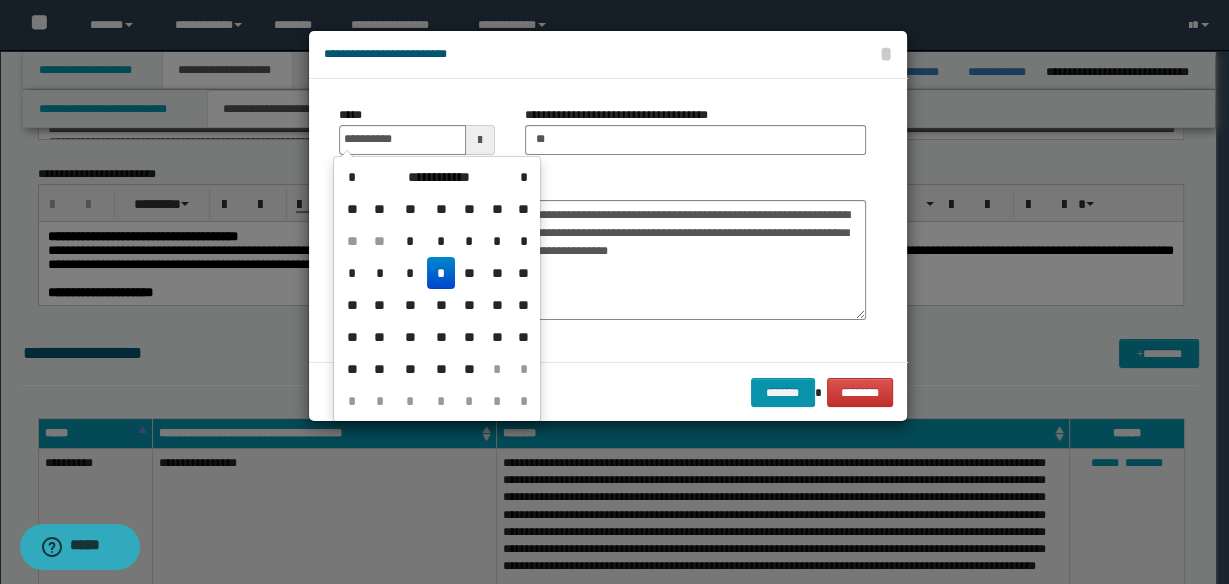 click on "*" at bounding box center [441, 273] 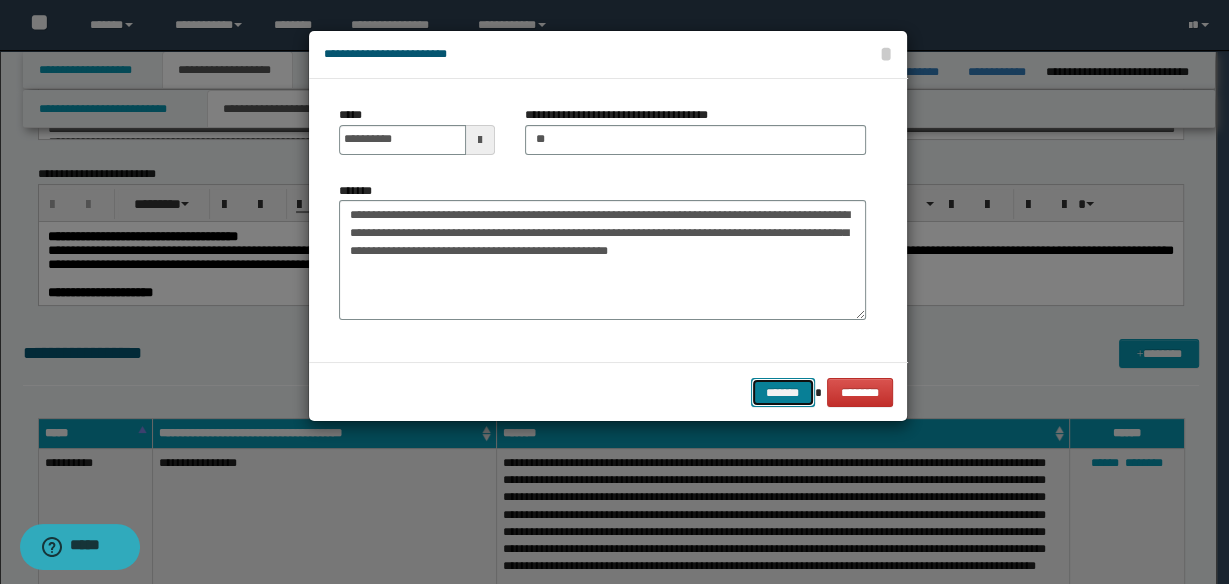 click on "*******" at bounding box center [783, 392] 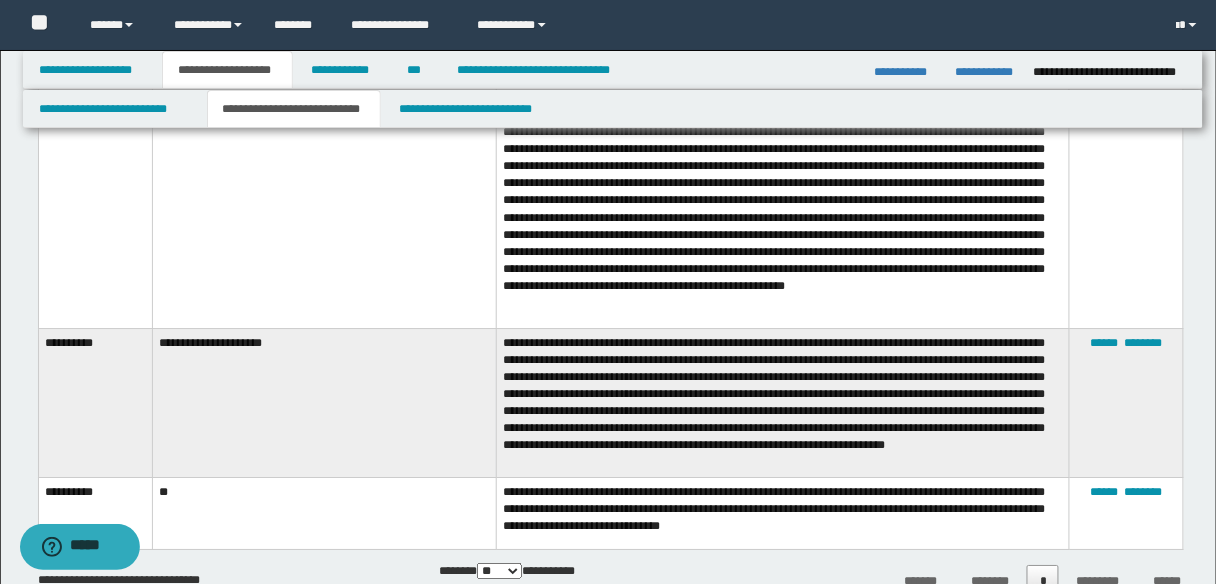 scroll, scrollTop: 3440, scrollLeft: 0, axis: vertical 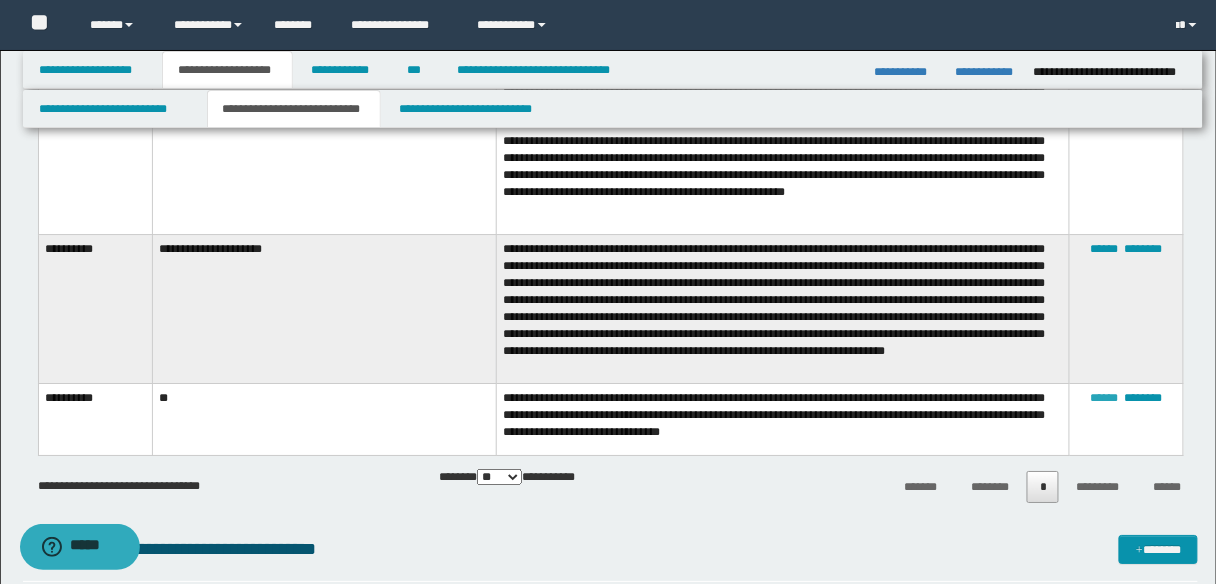 click on "******" at bounding box center [1105, 398] 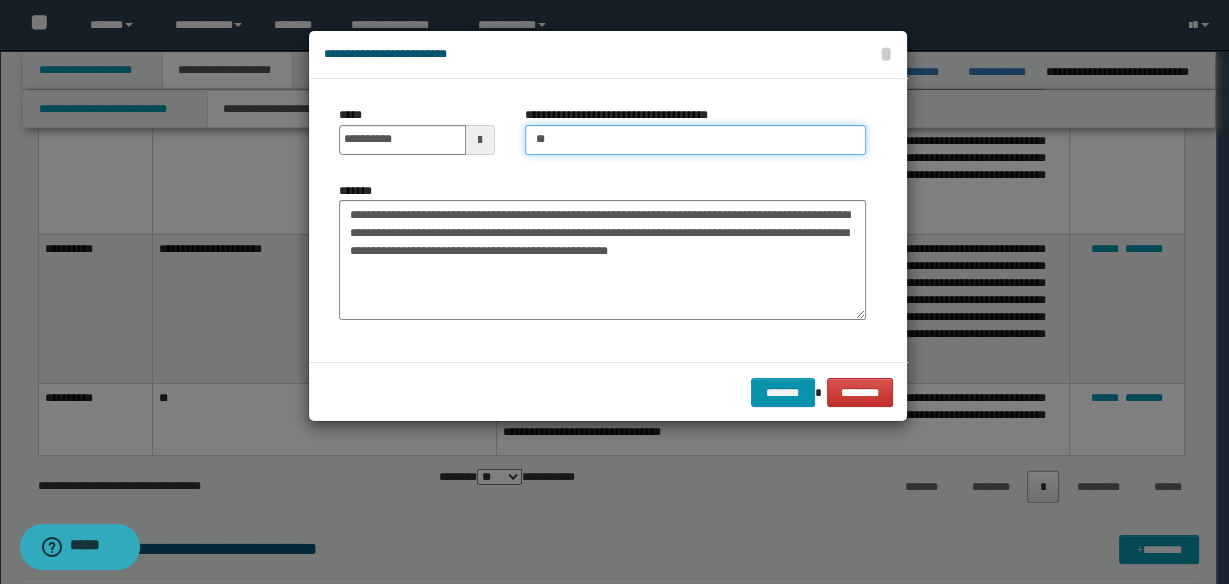 click on "**" at bounding box center [695, 140] 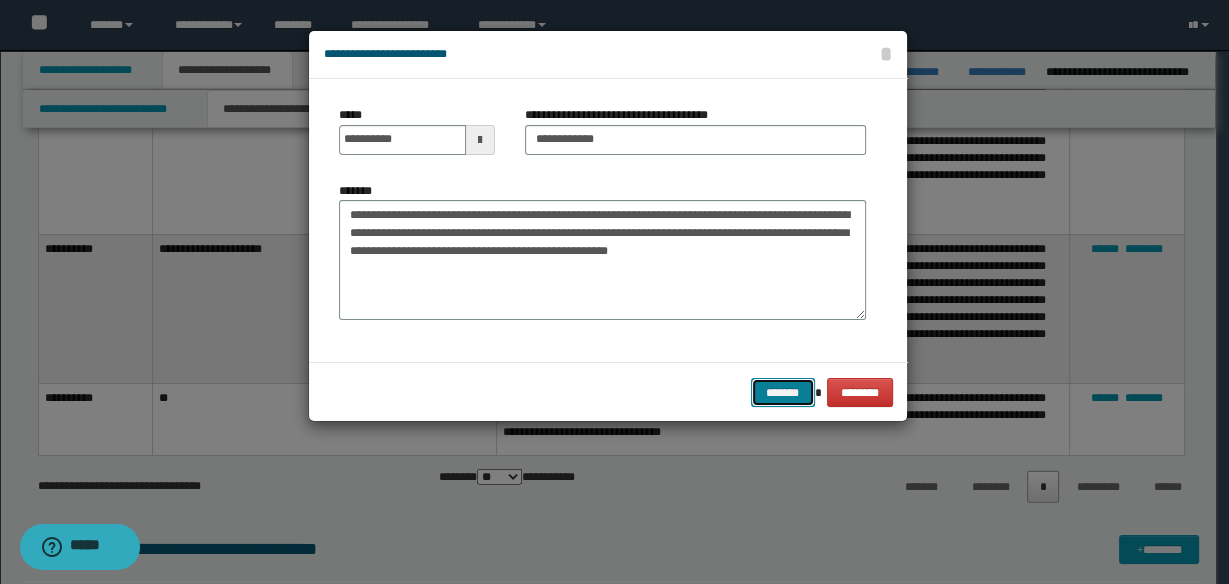click on "*******" at bounding box center [783, 392] 